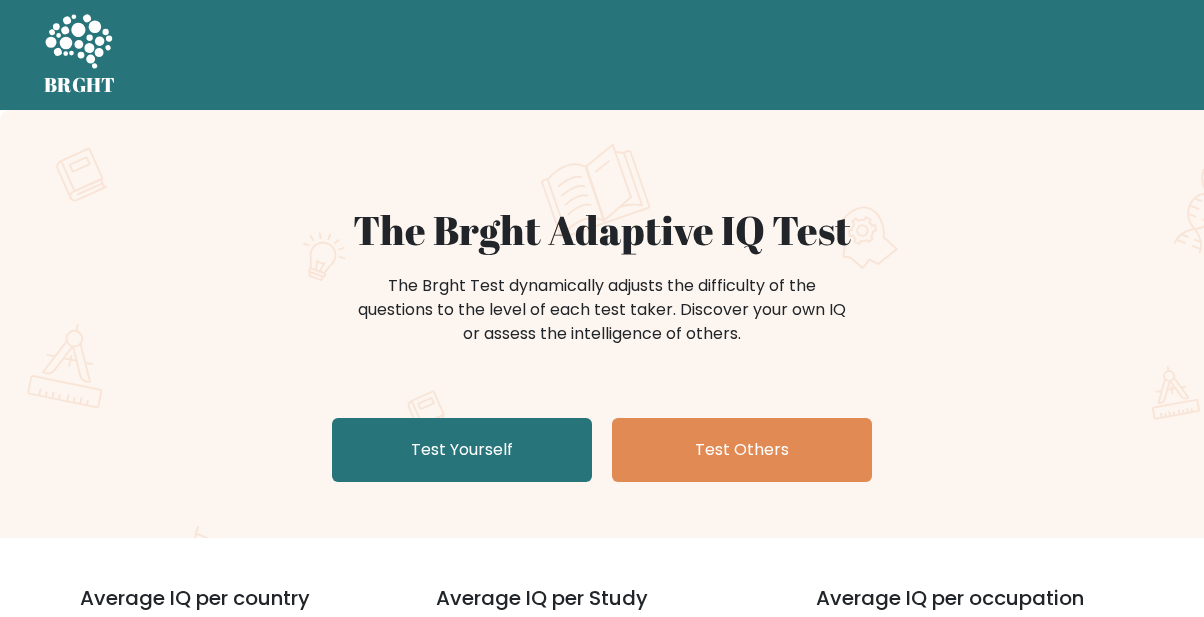 scroll, scrollTop: 0, scrollLeft: 0, axis: both 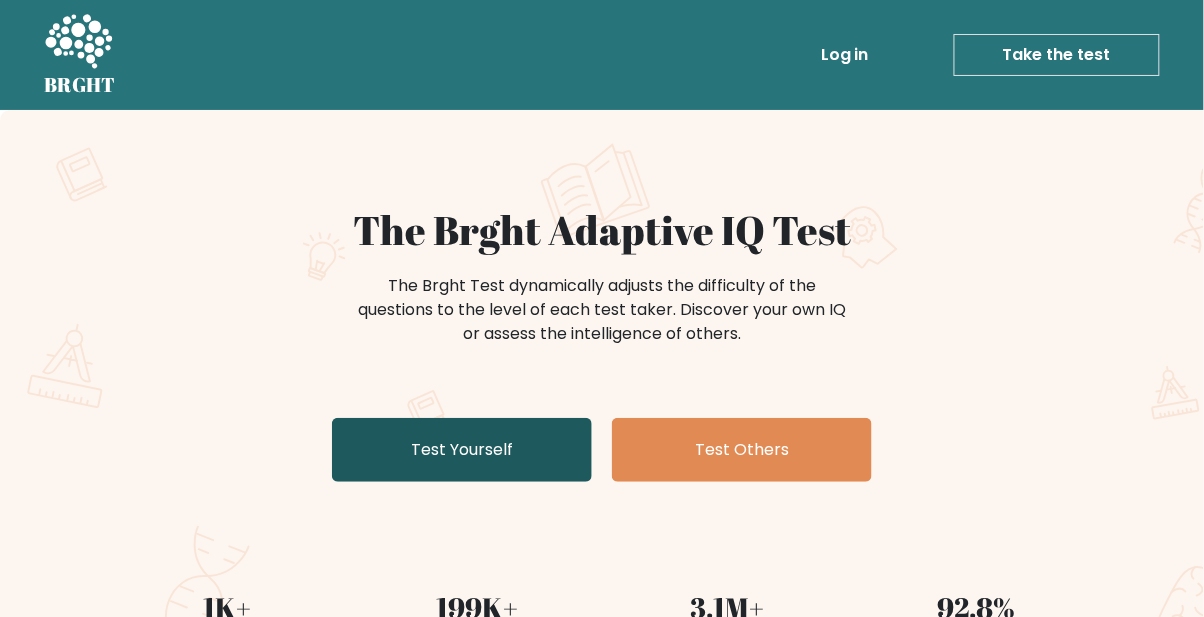 click on "Test Yourself" at bounding box center (462, 450) 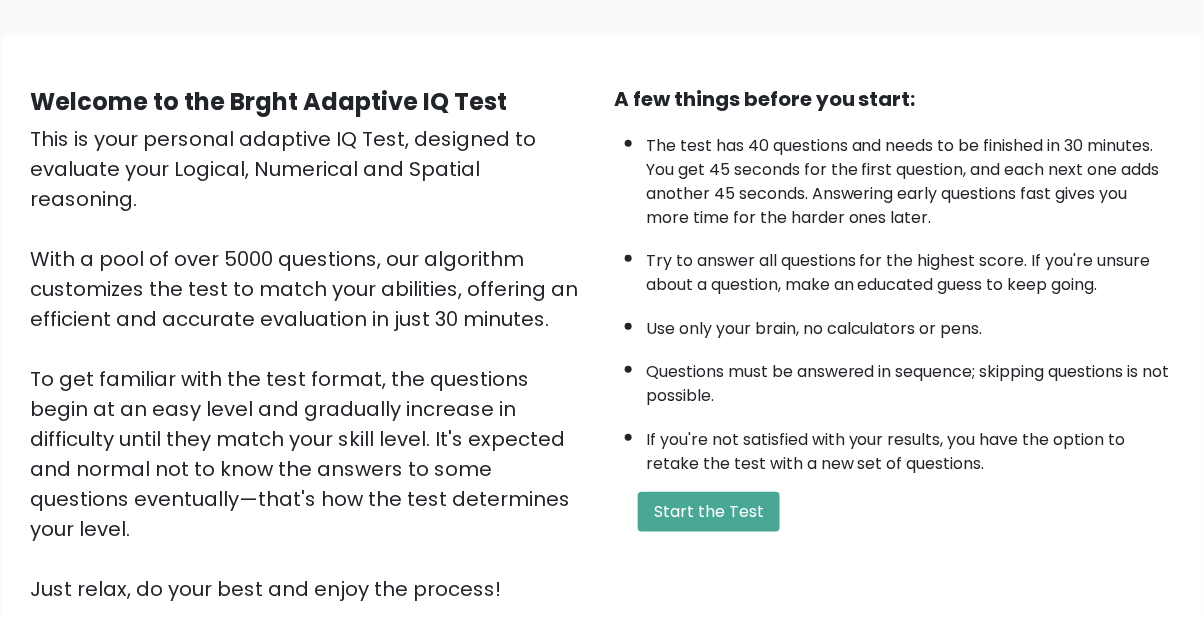 scroll, scrollTop: 299, scrollLeft: 0, axis: vertical 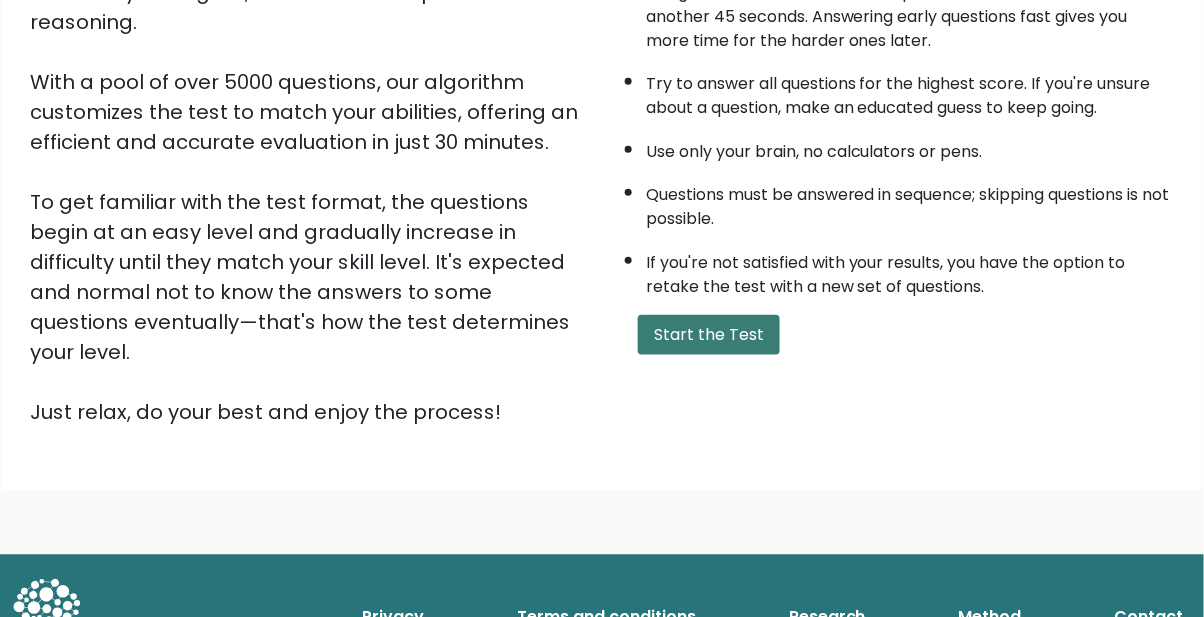 click on "Start the Test" at bounding box center (709, 335) 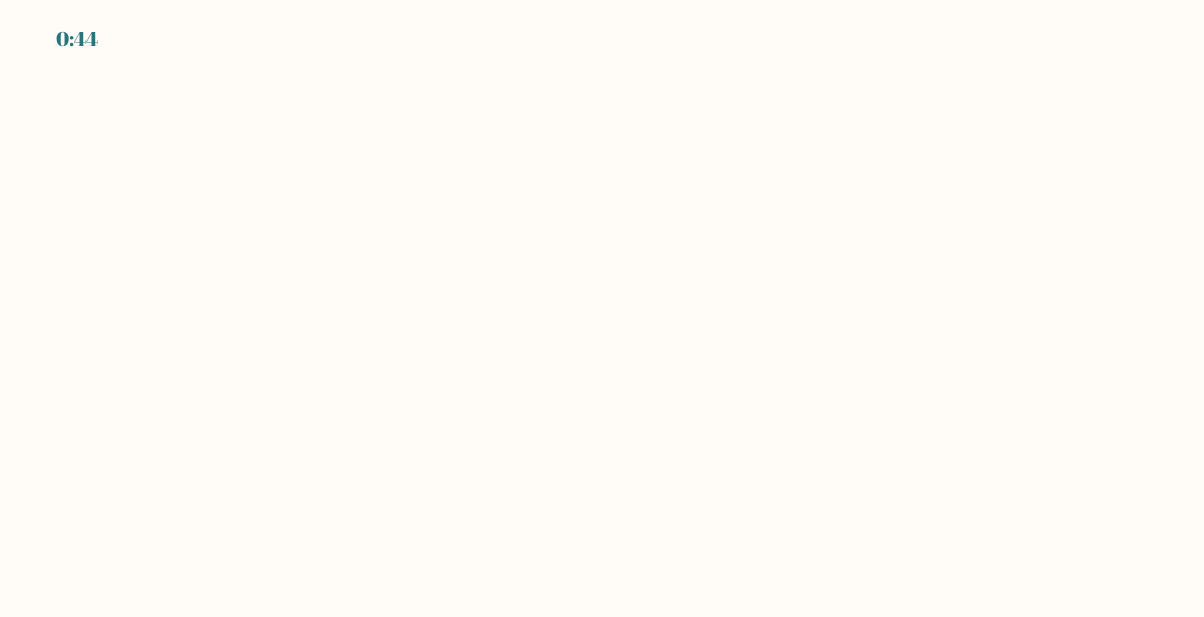 scroll, scrollTop: 0, scrollLeft: 0, axis: both 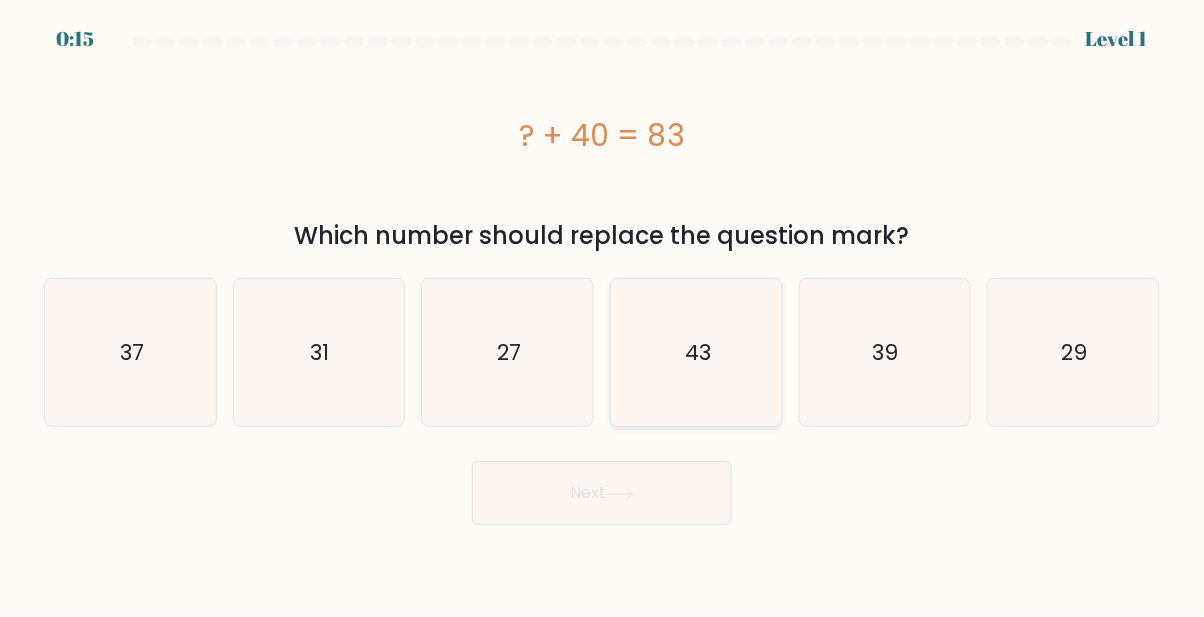 click on "43" 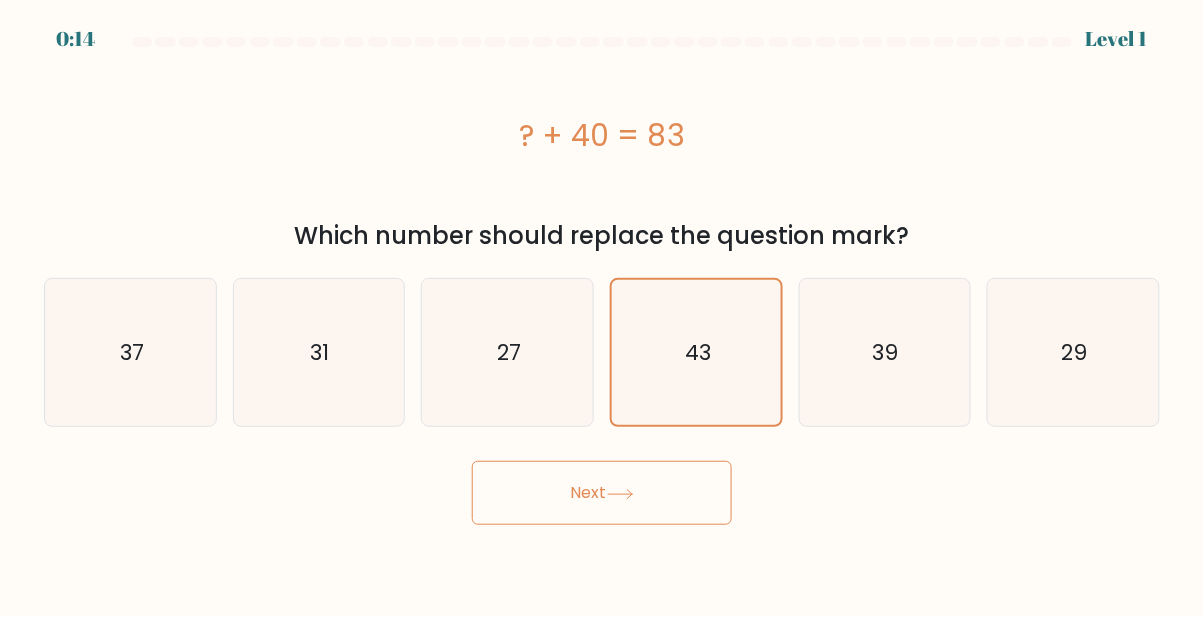click on "Next" at bounding box center (602, 493) 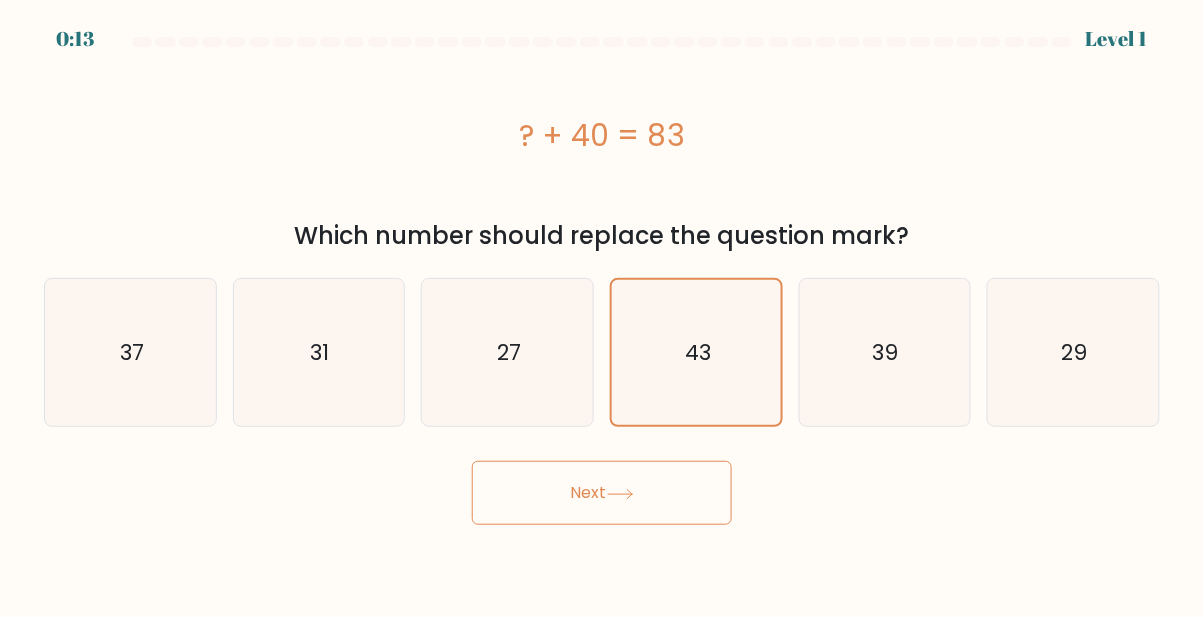 click on "Next" at bounding box center [602, 493] 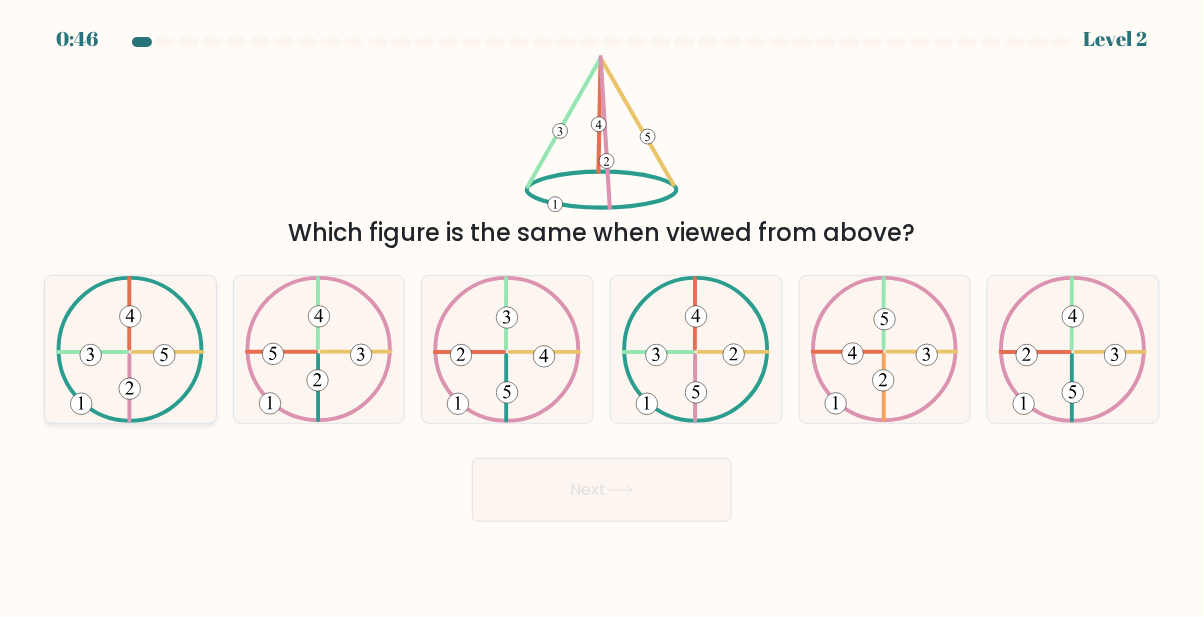 click 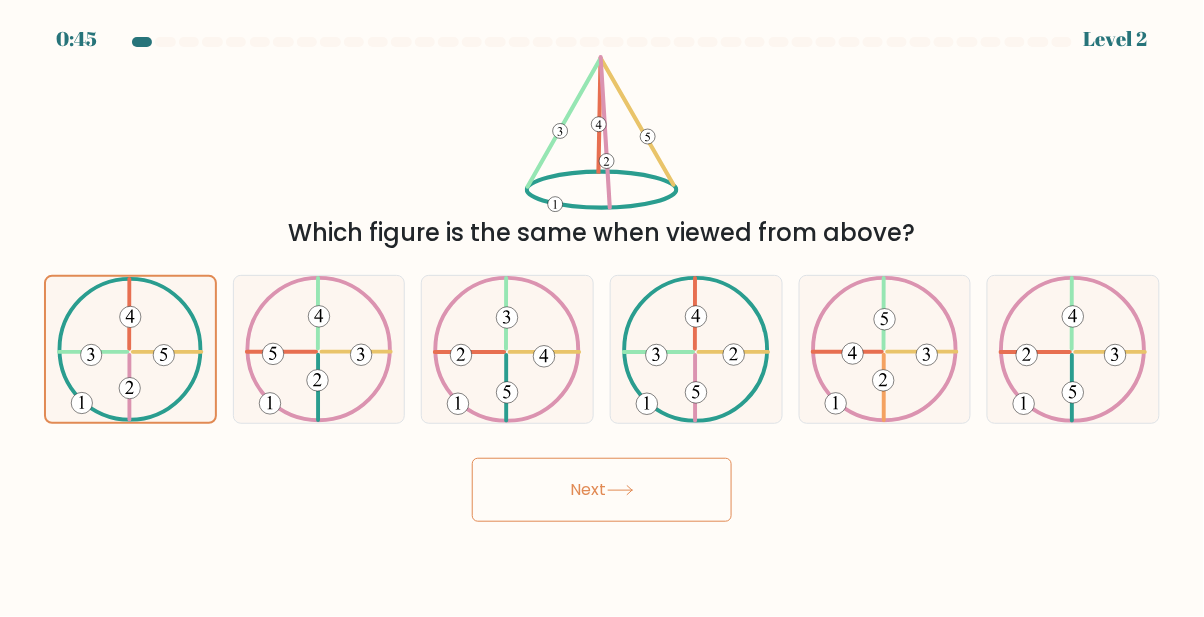 click on "Next" at bounding box center [602, 490] 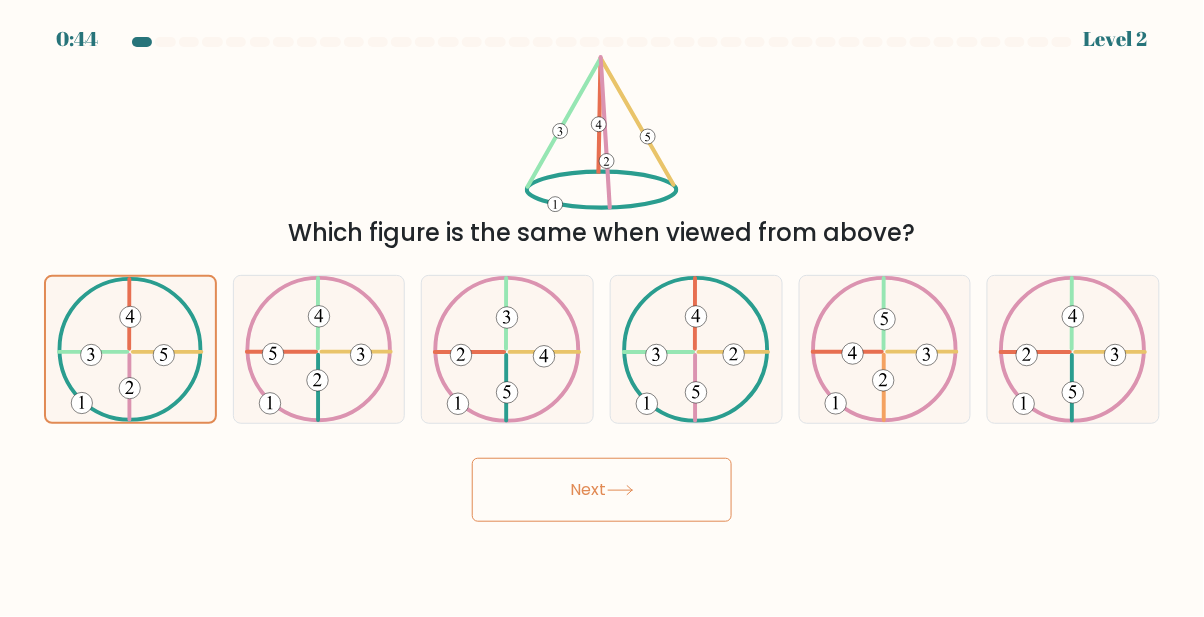 click on "Next" at bounding box center (602, 490) 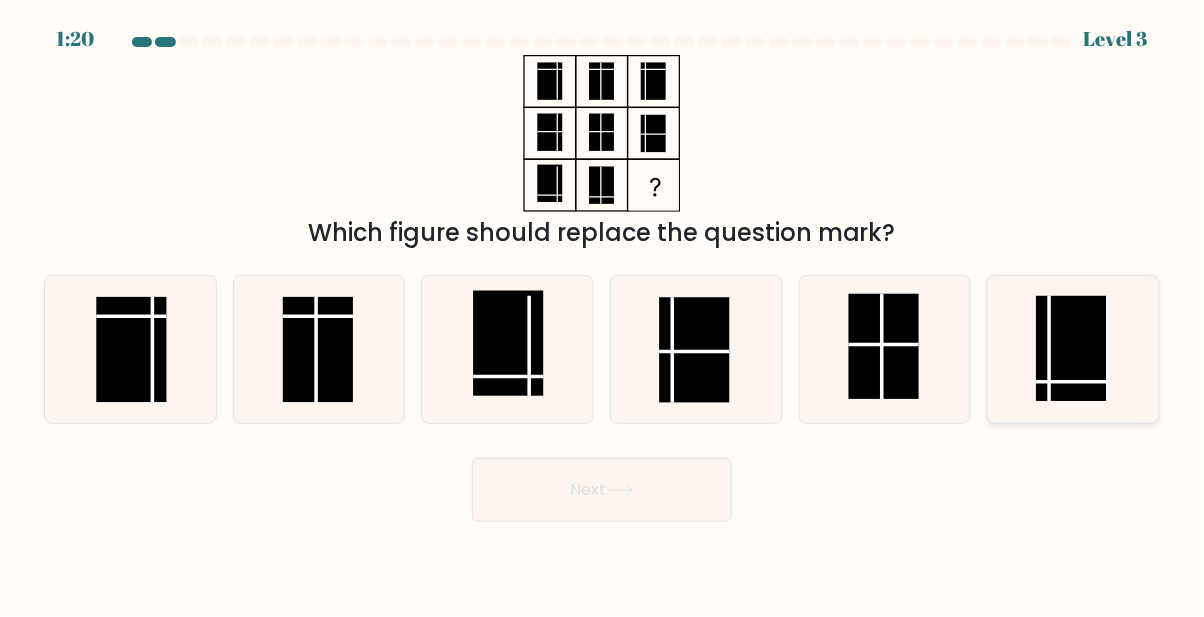 click 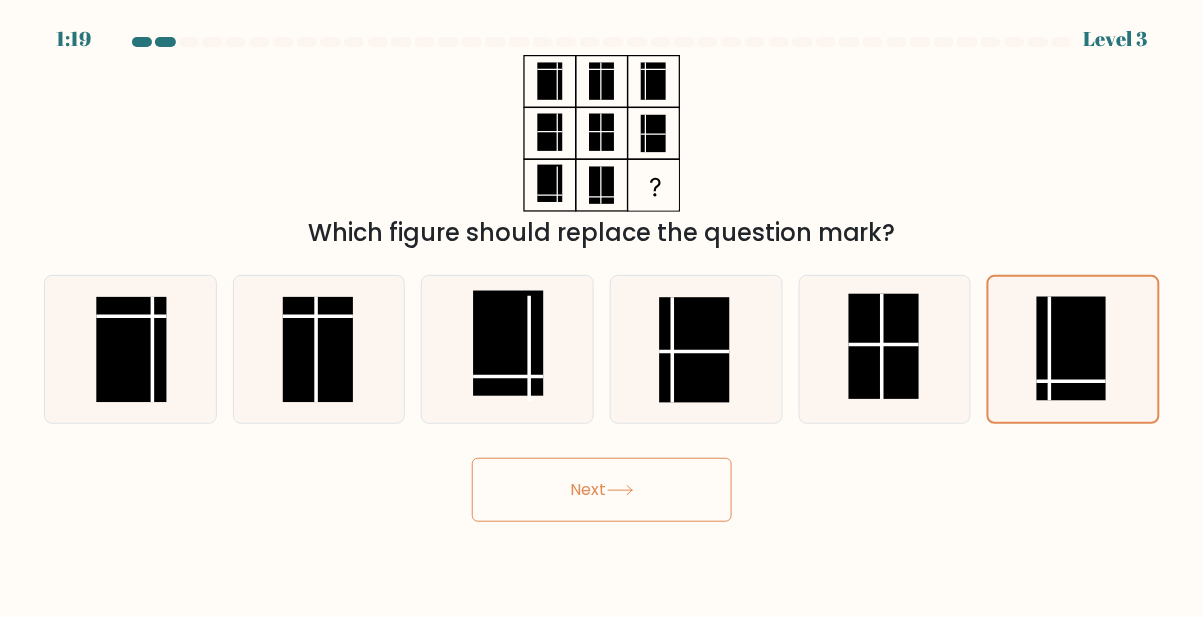 click on "Next" at bounding box center [602, 490] 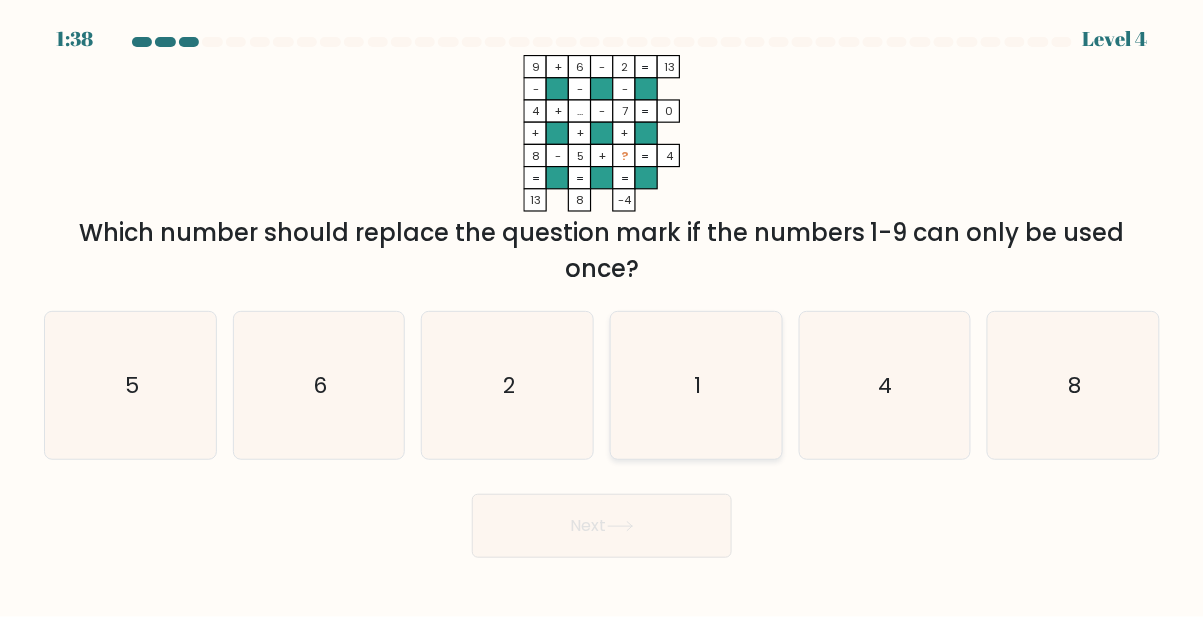 click on "1" 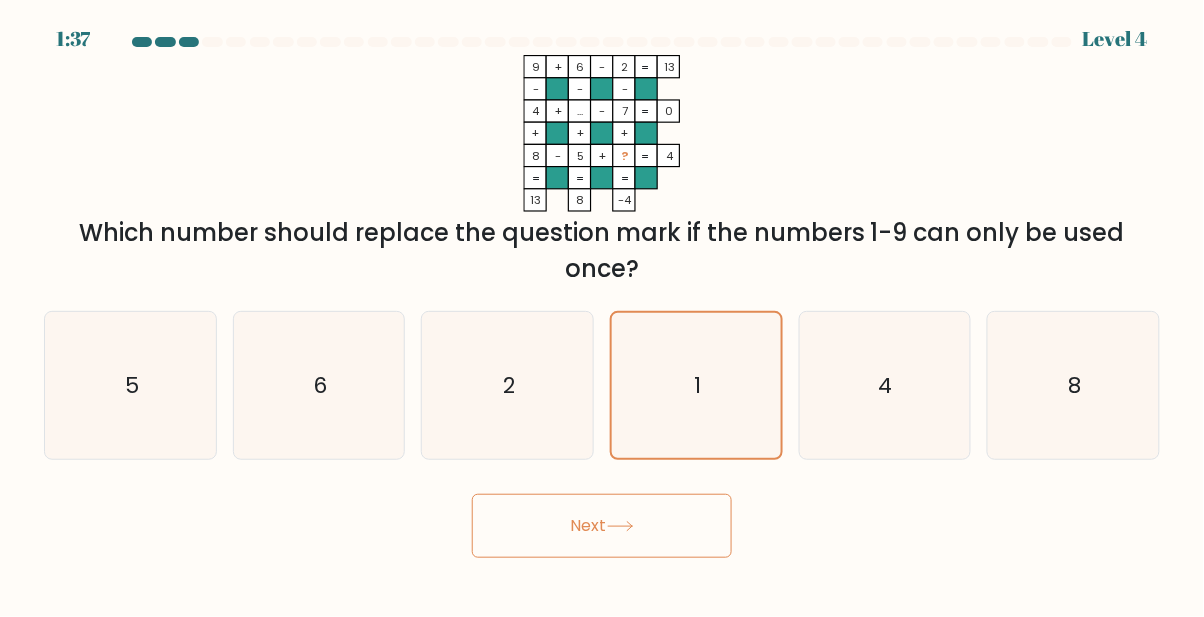 click on "Next" at bounding box center [602, 526] 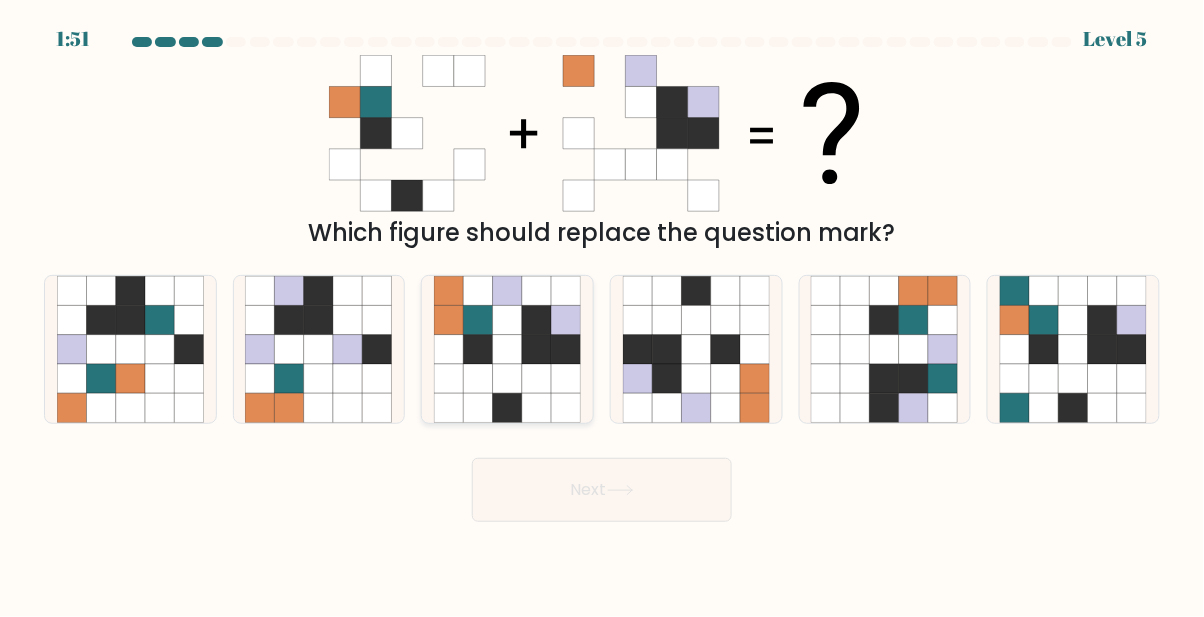 click 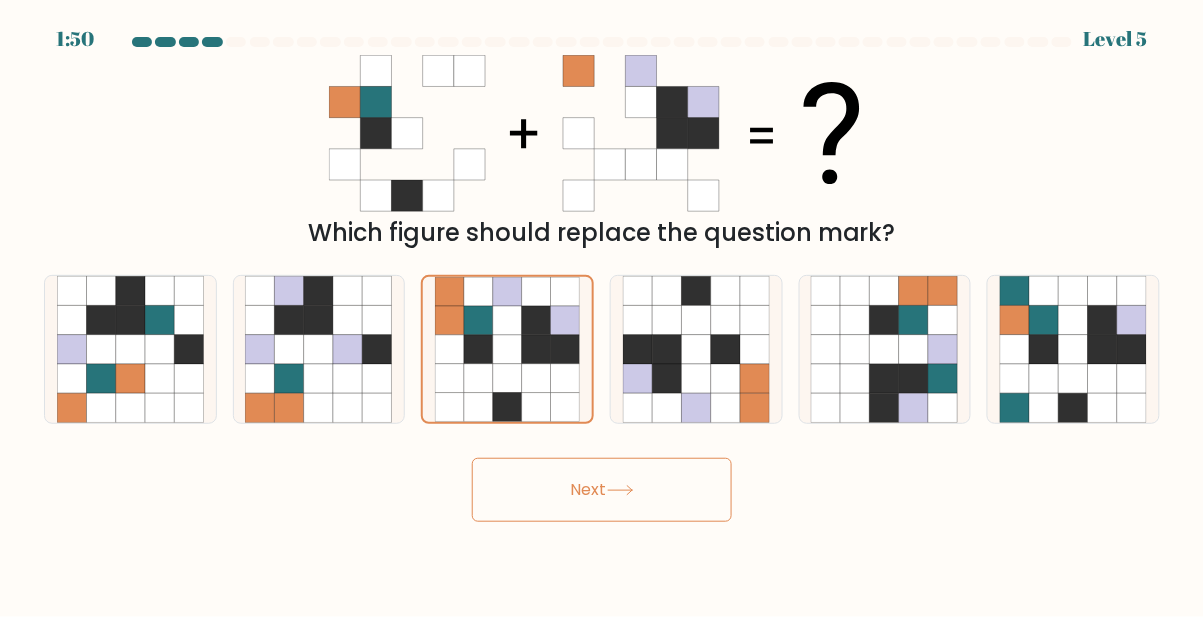click on "Next" at bounding box center (602, 490) 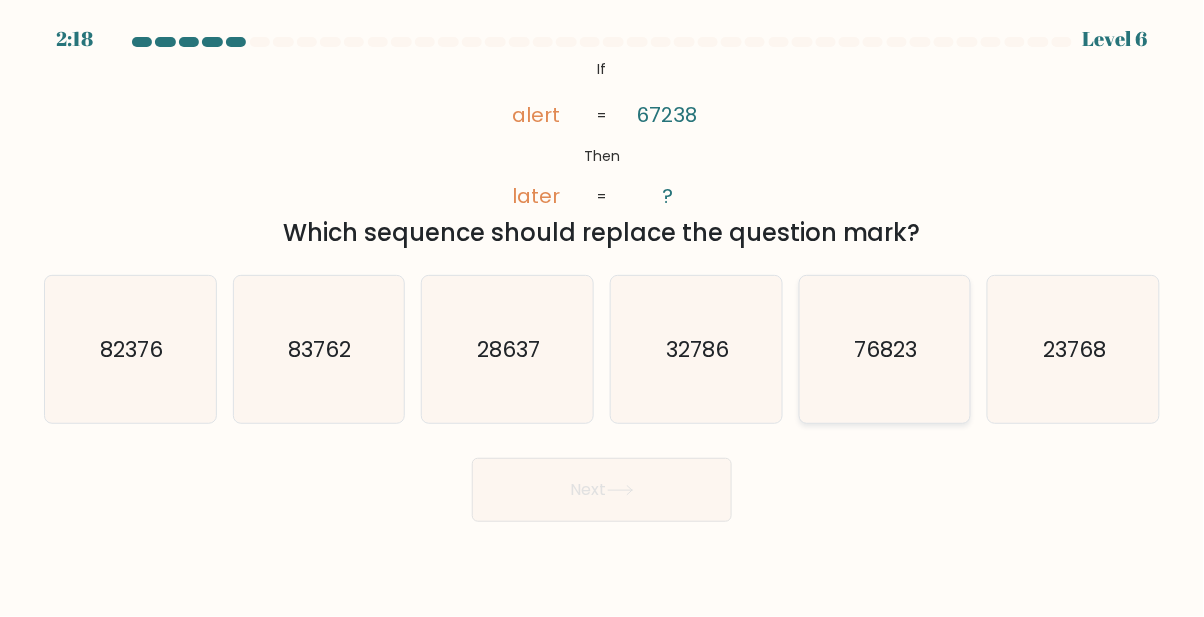 click on "76823" 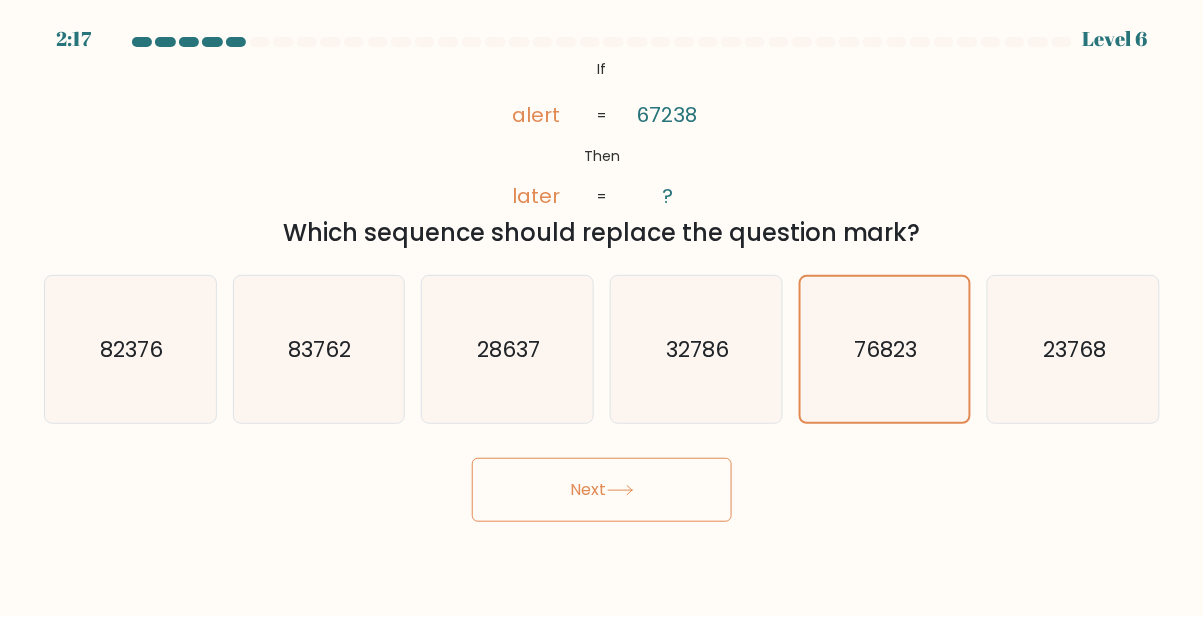click on "Next" at bounding box center [602, 490] 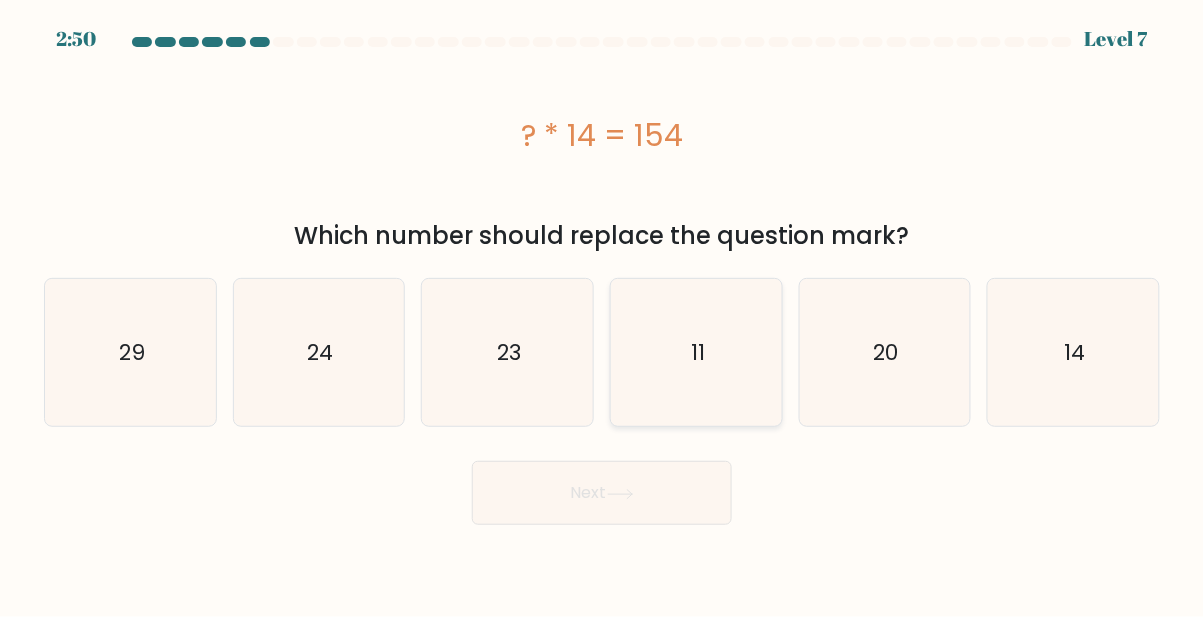click on "11" 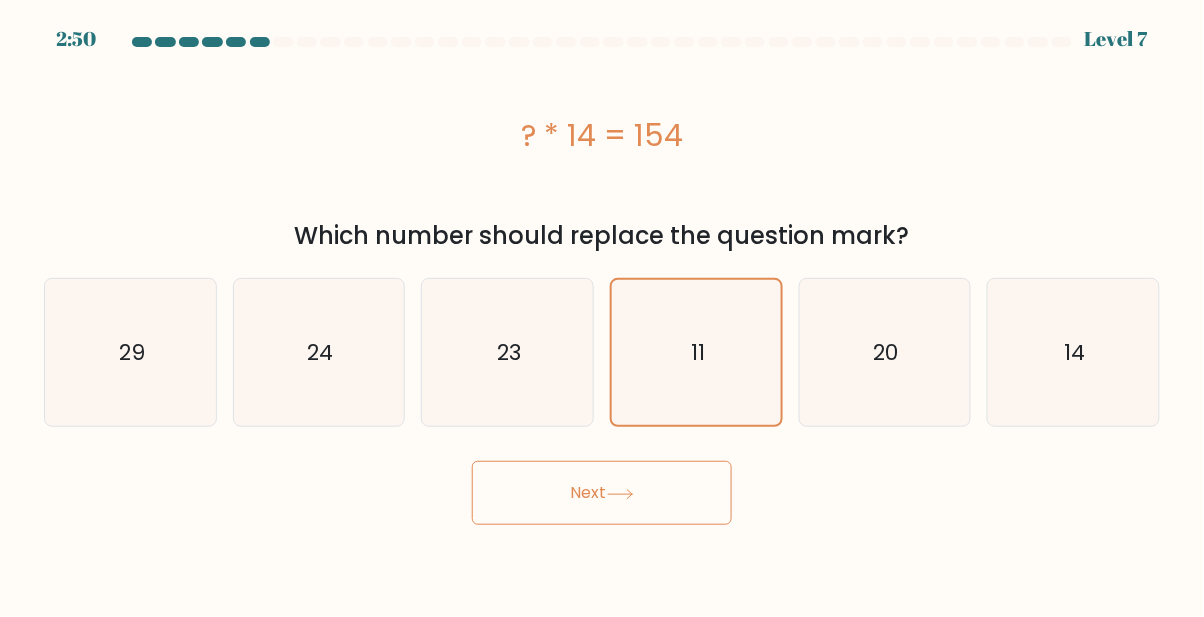 click on "Next" at bounding box center [602, 493] 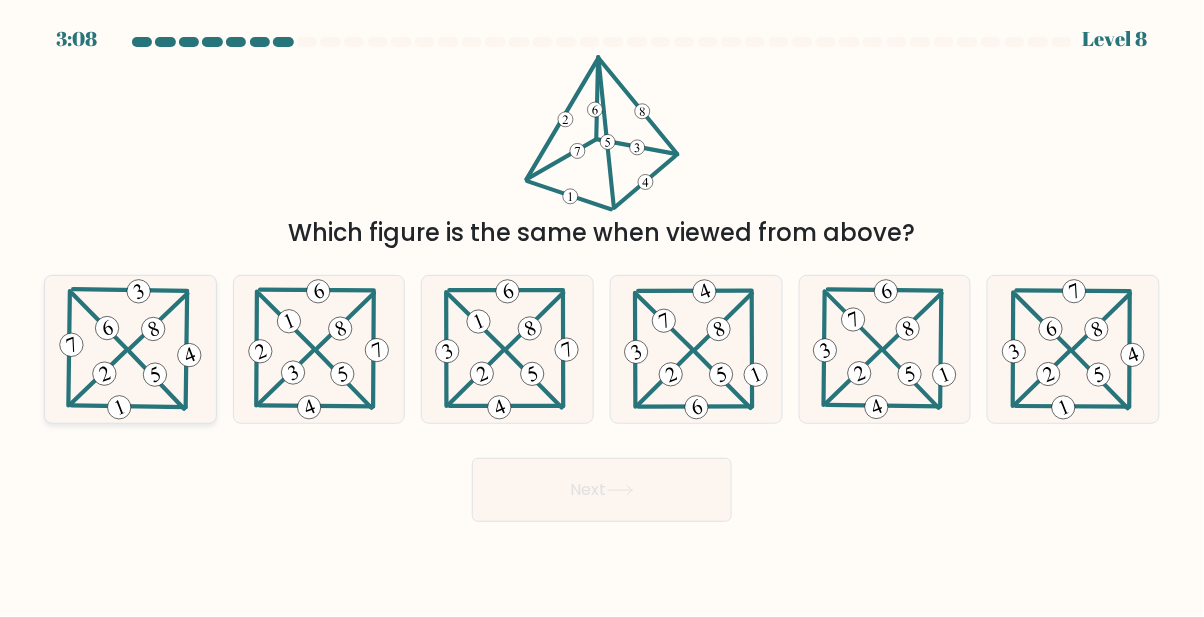 click 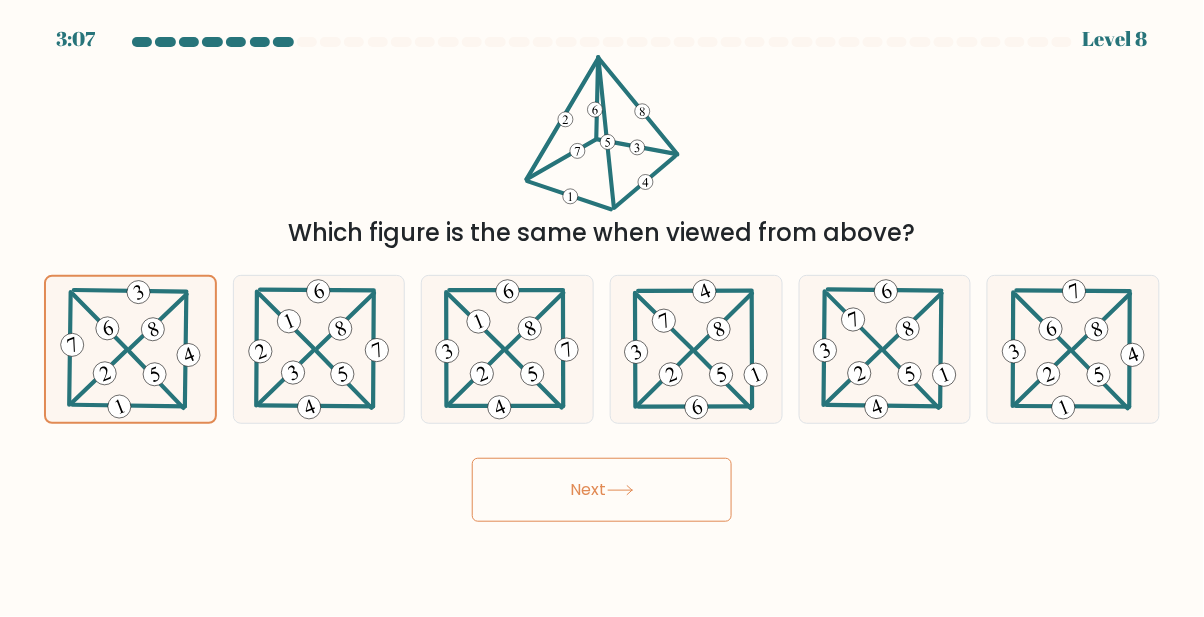 click on "Next" at bounding box center [602, 490] 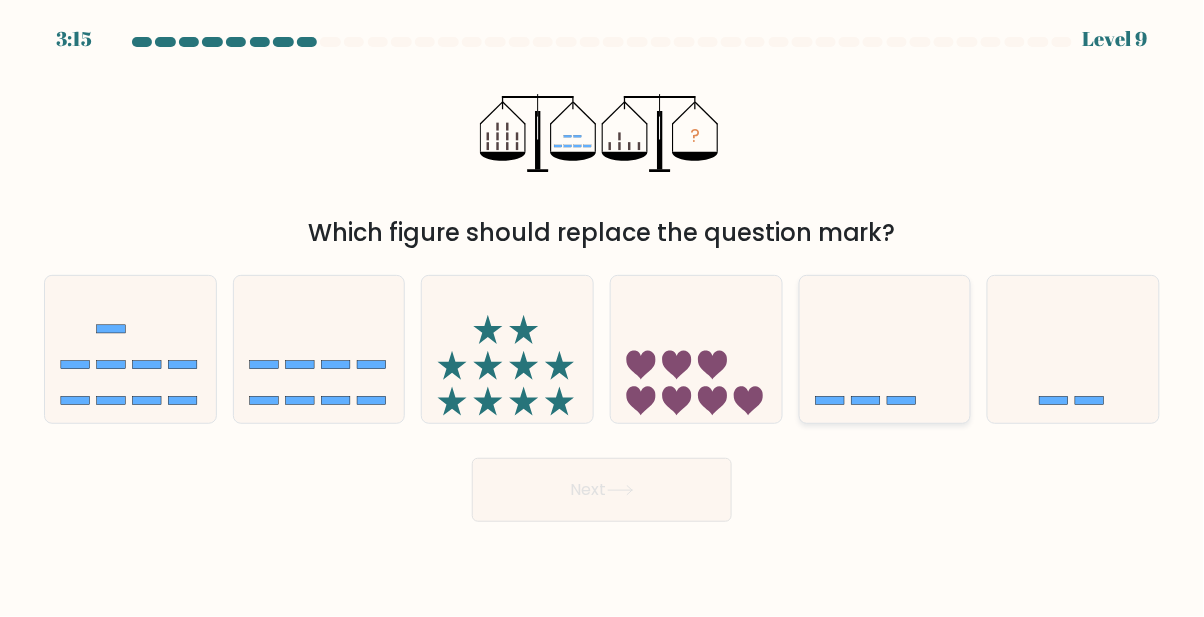 click 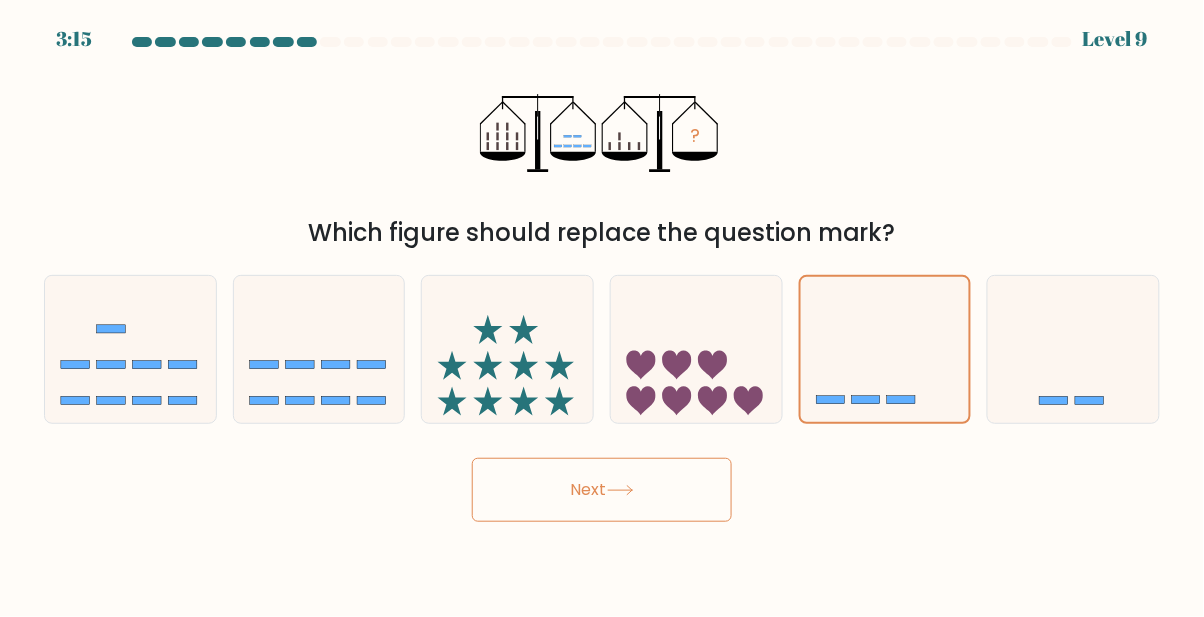click on "Next" at bounding box center (602, 490) 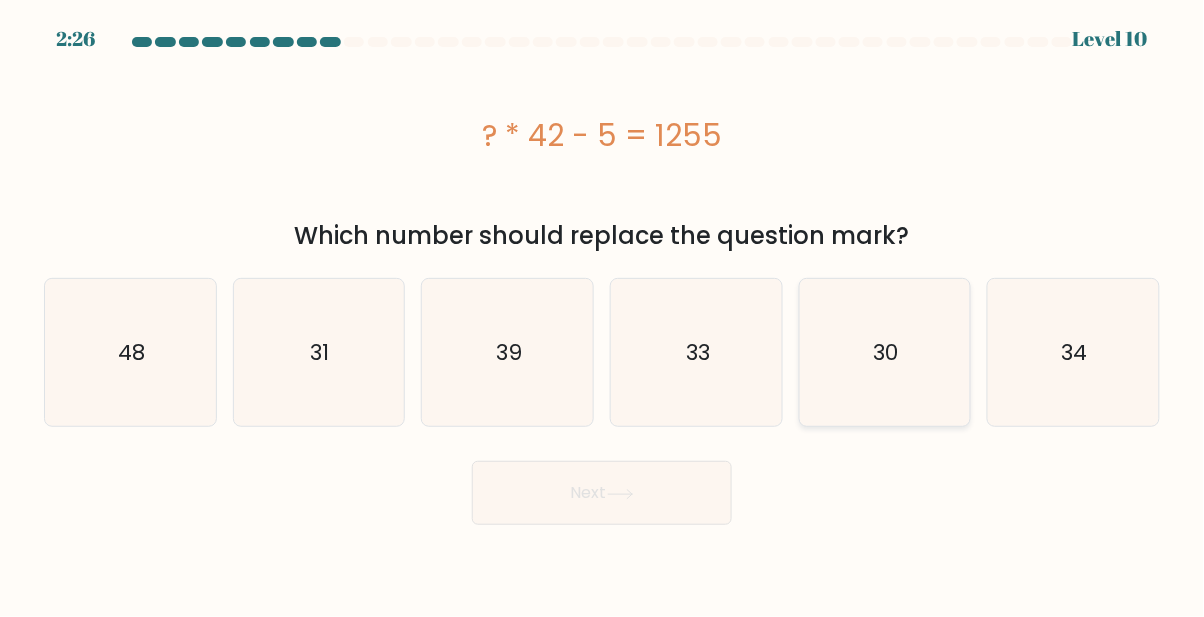 click on "30" 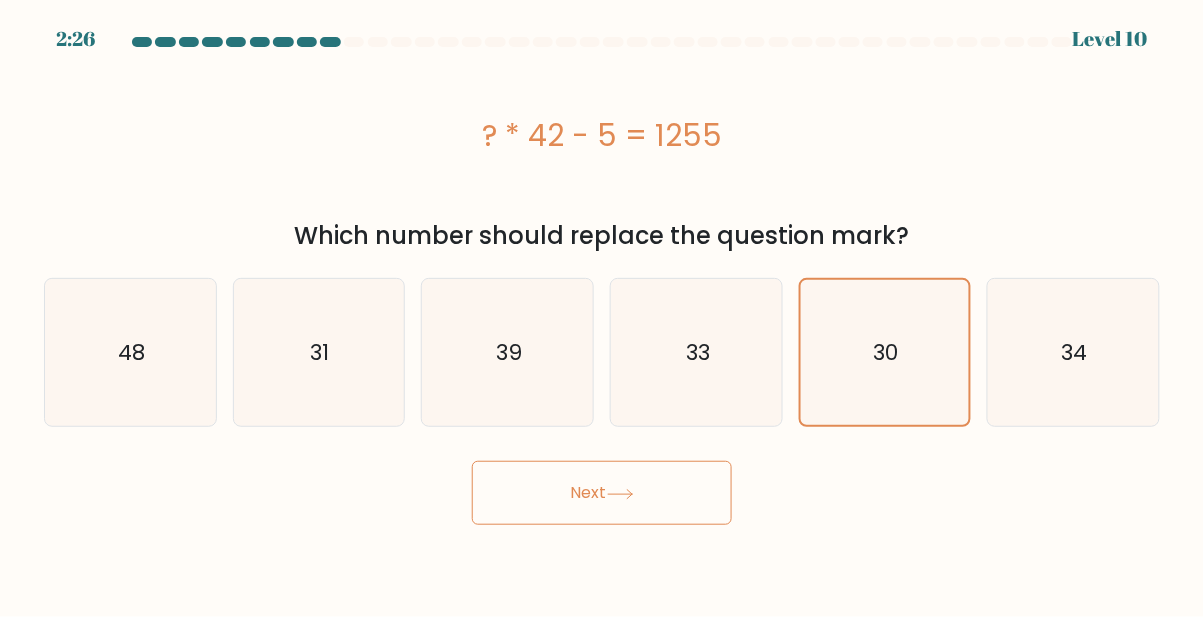 click on "Next" at bounding box center [602, 493] 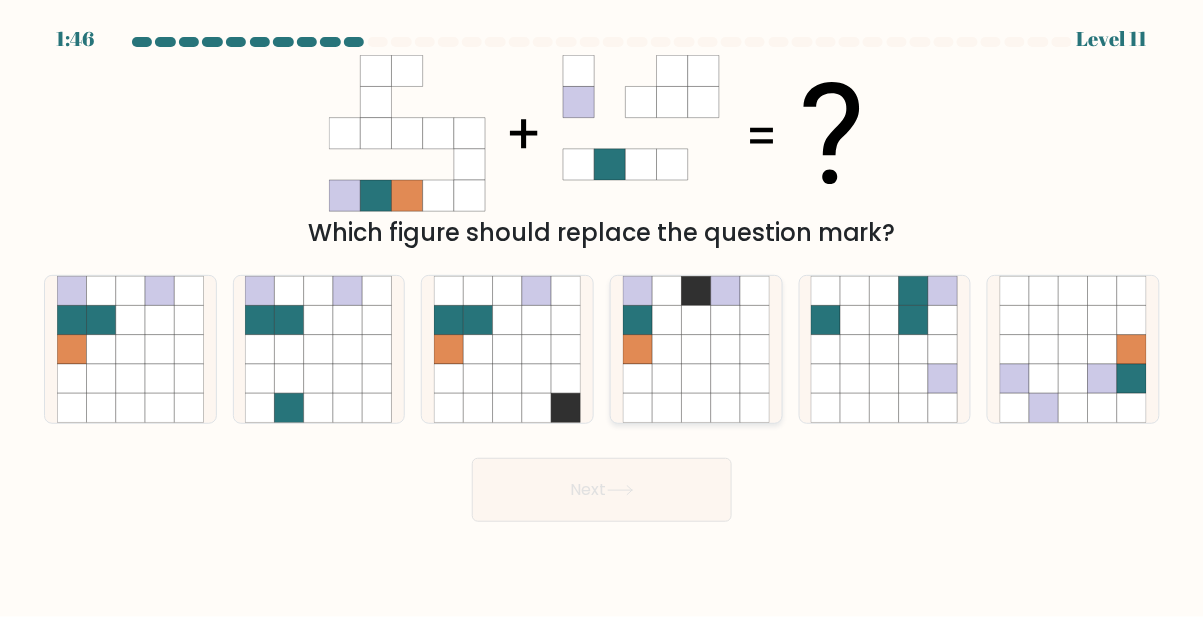 click 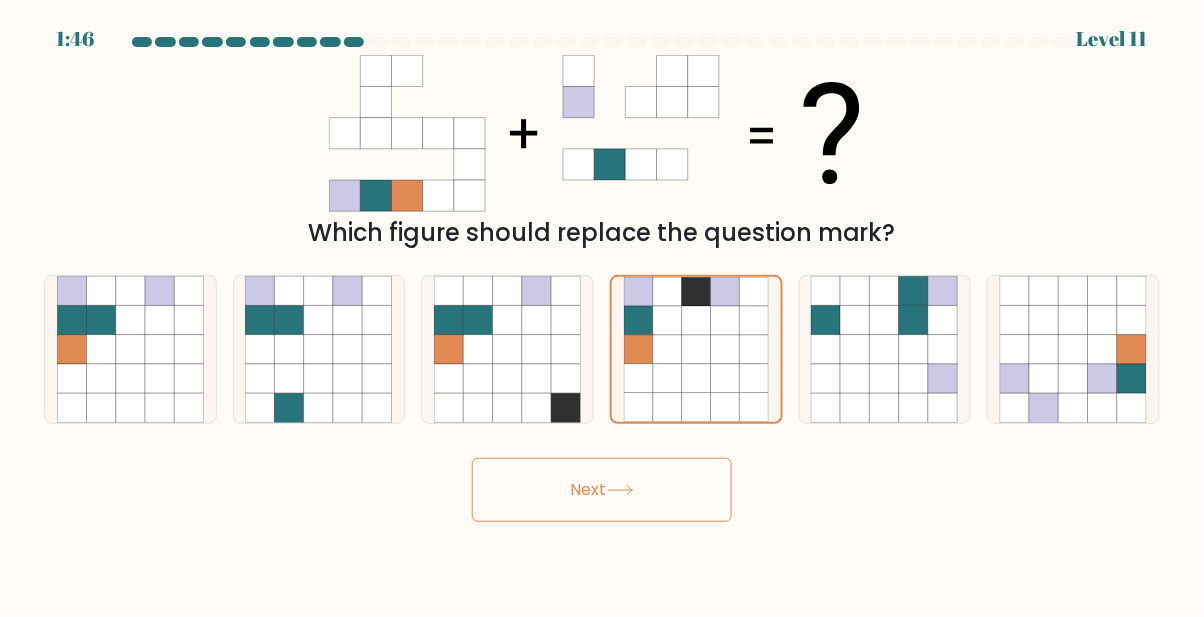 click on "Next" at bounding box center [602, 490] 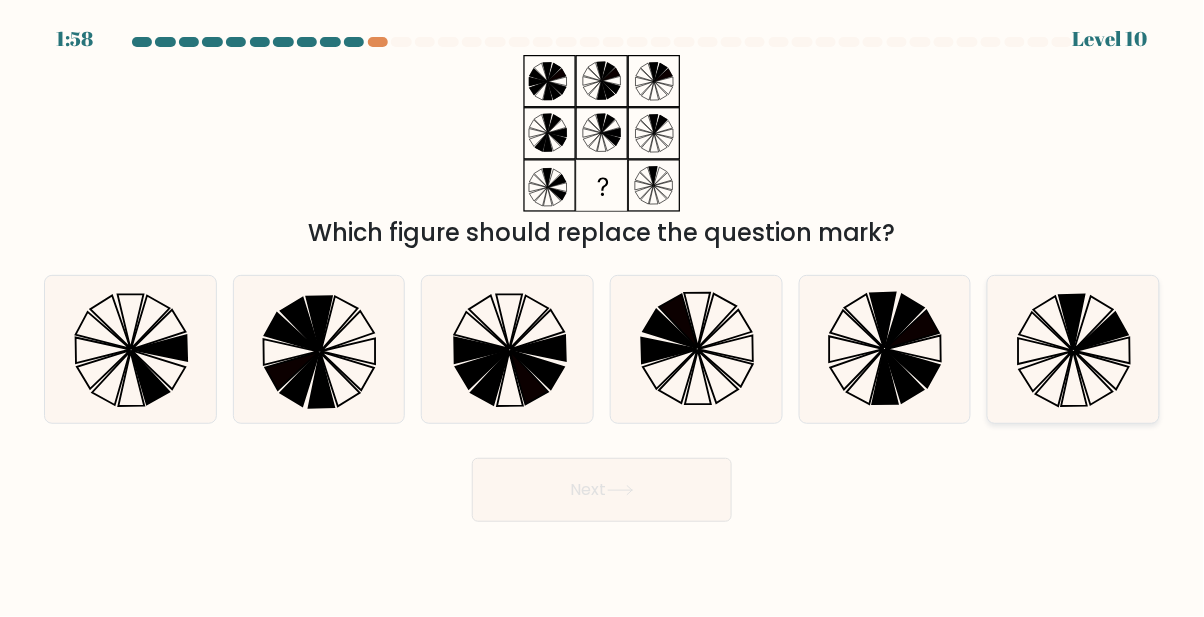 click 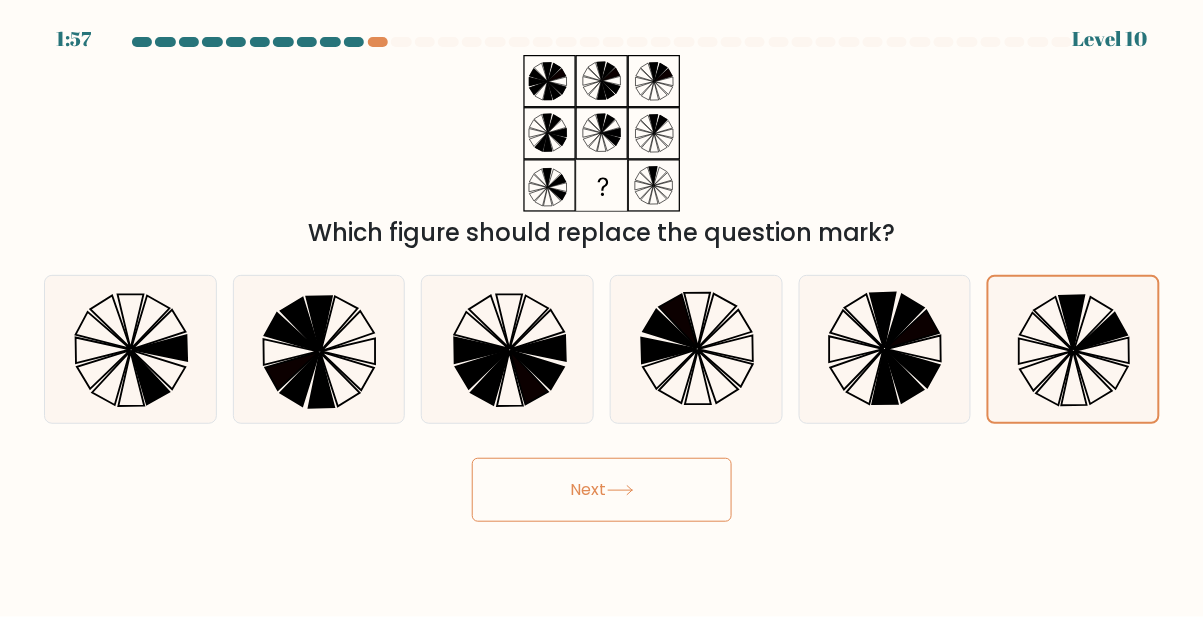 click on "Next" at bounding box center (602, 490) 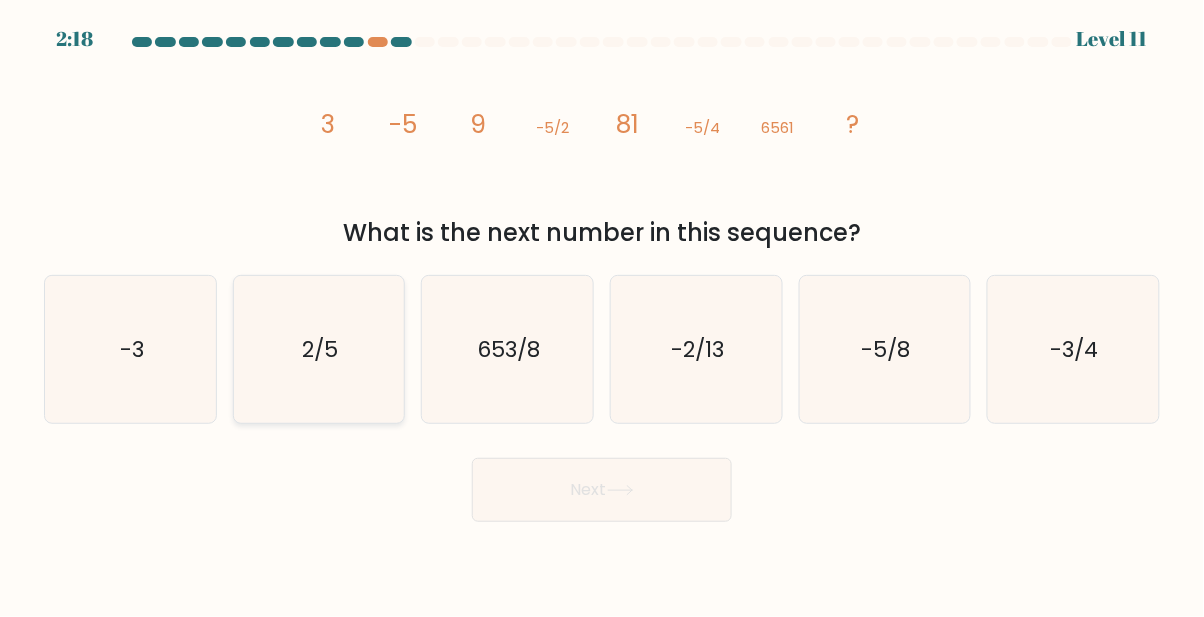 click on "2/5" 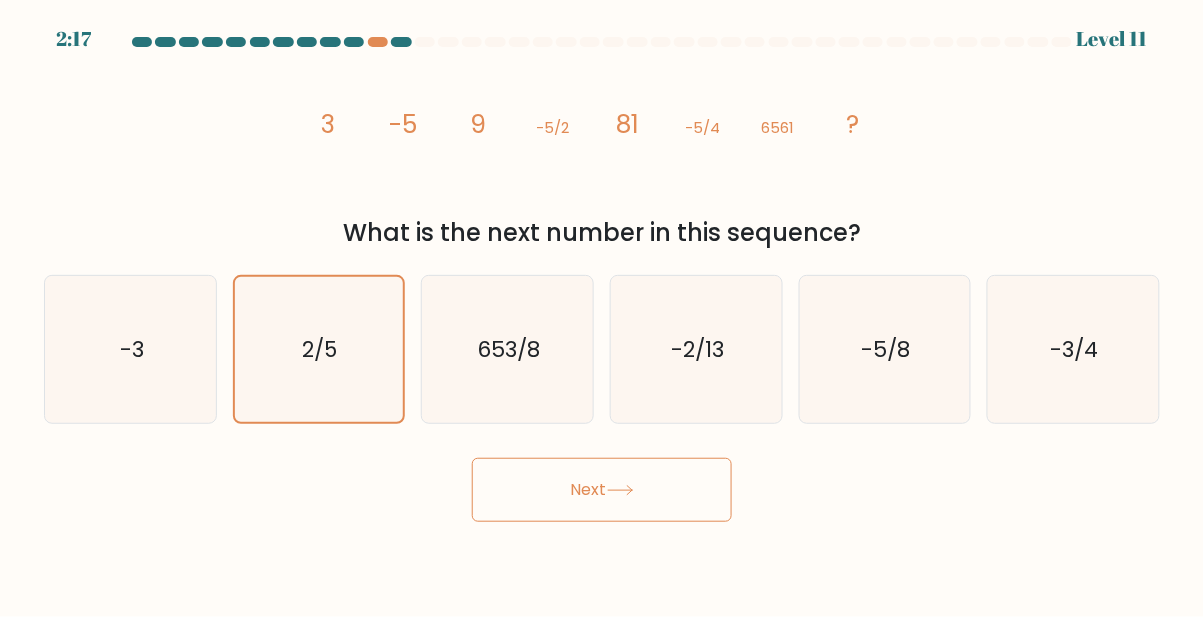 click on "Next" at bounding box center (602, 490) 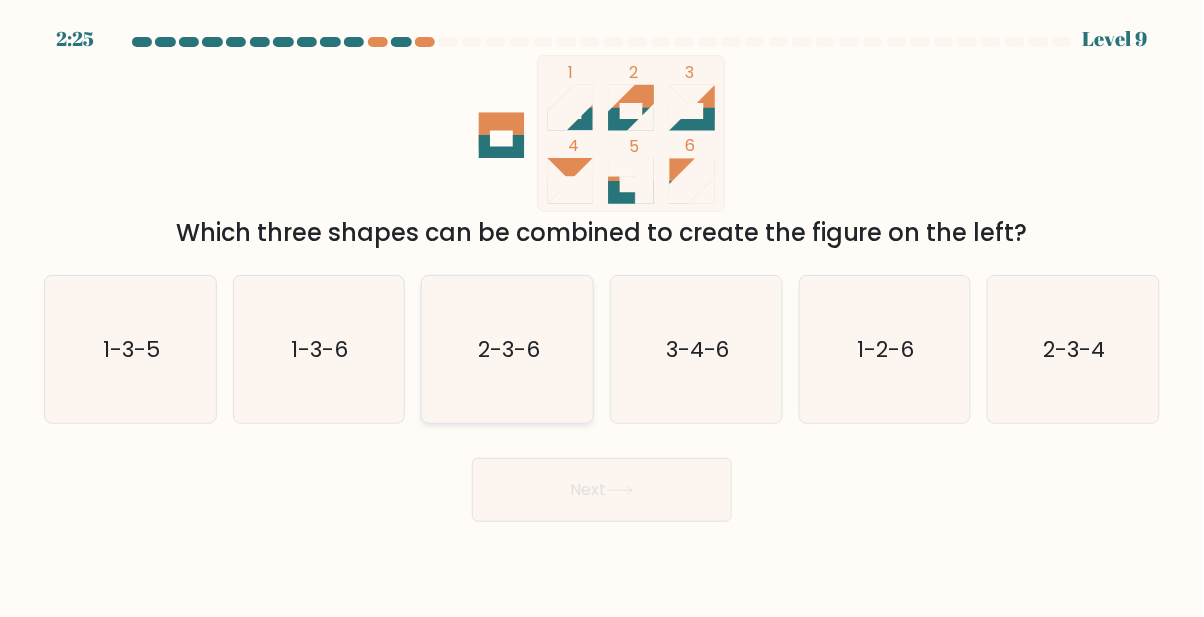 click on "2-3-6" 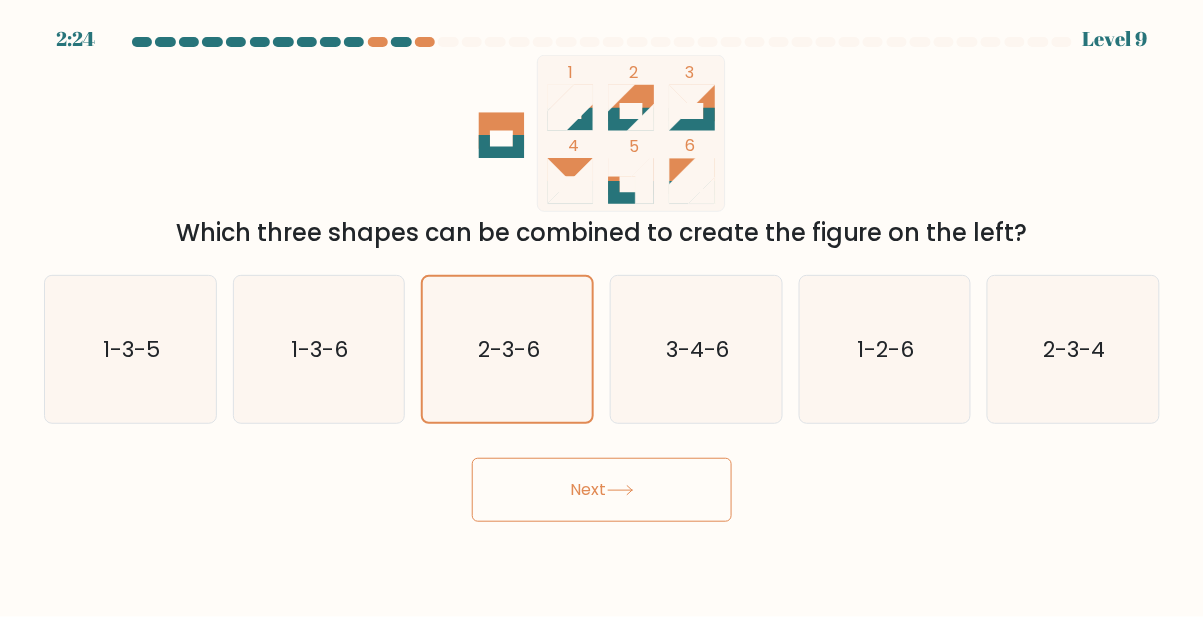 click on "Next" at bounding box center (602, 490) 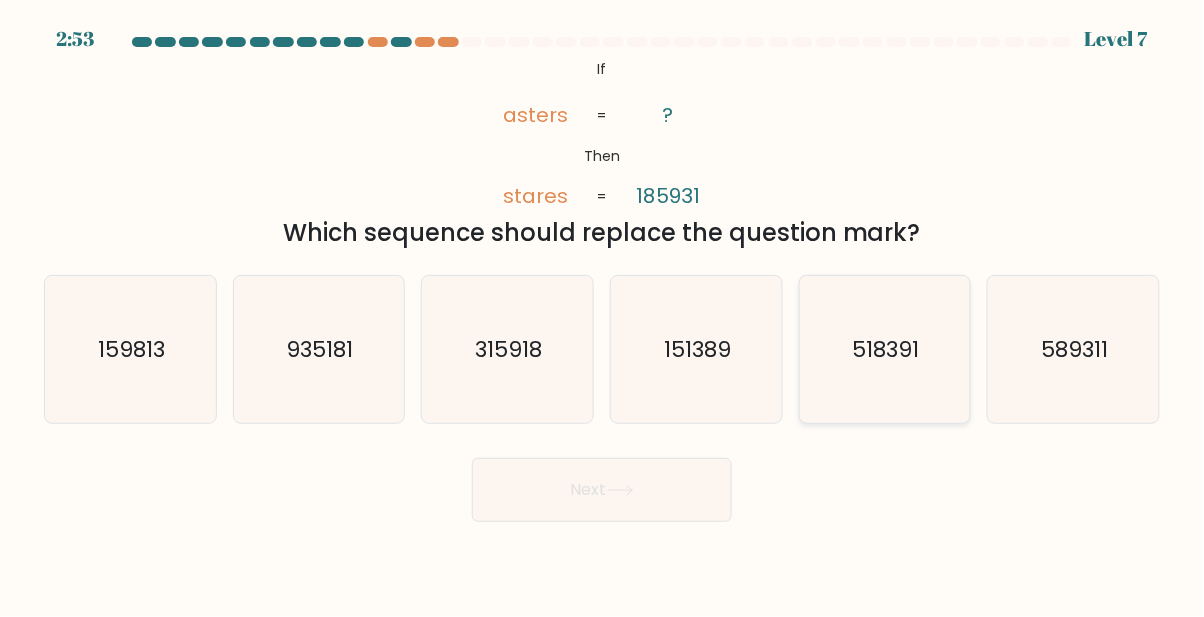 click on "518391" 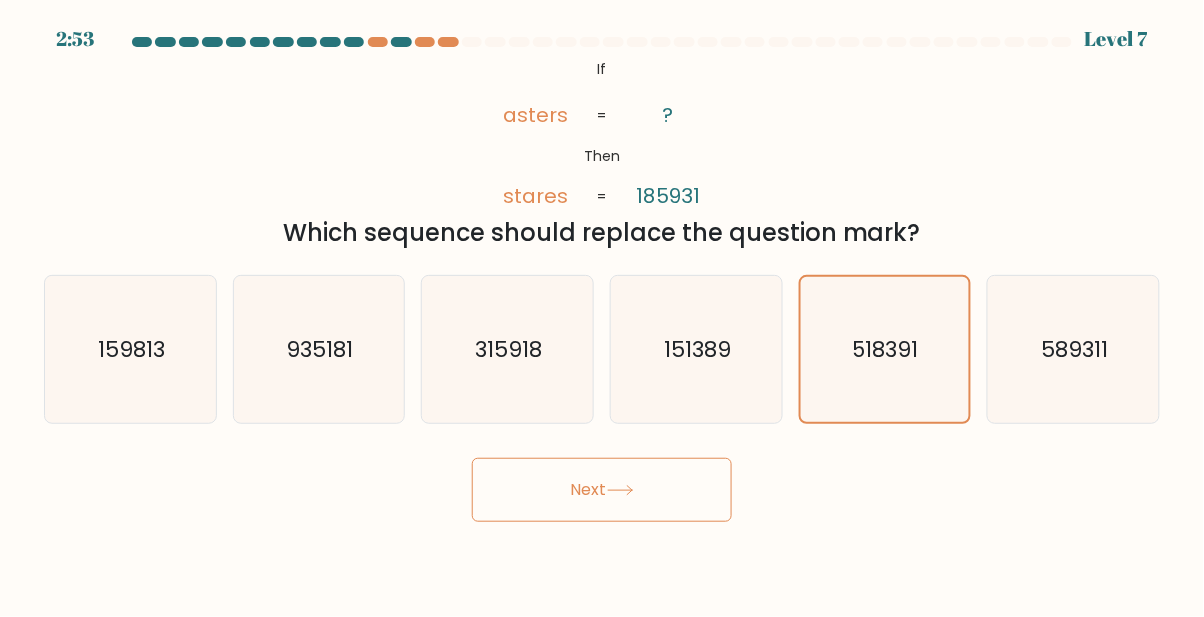 click on "Next" at bounding box center [602, 490] 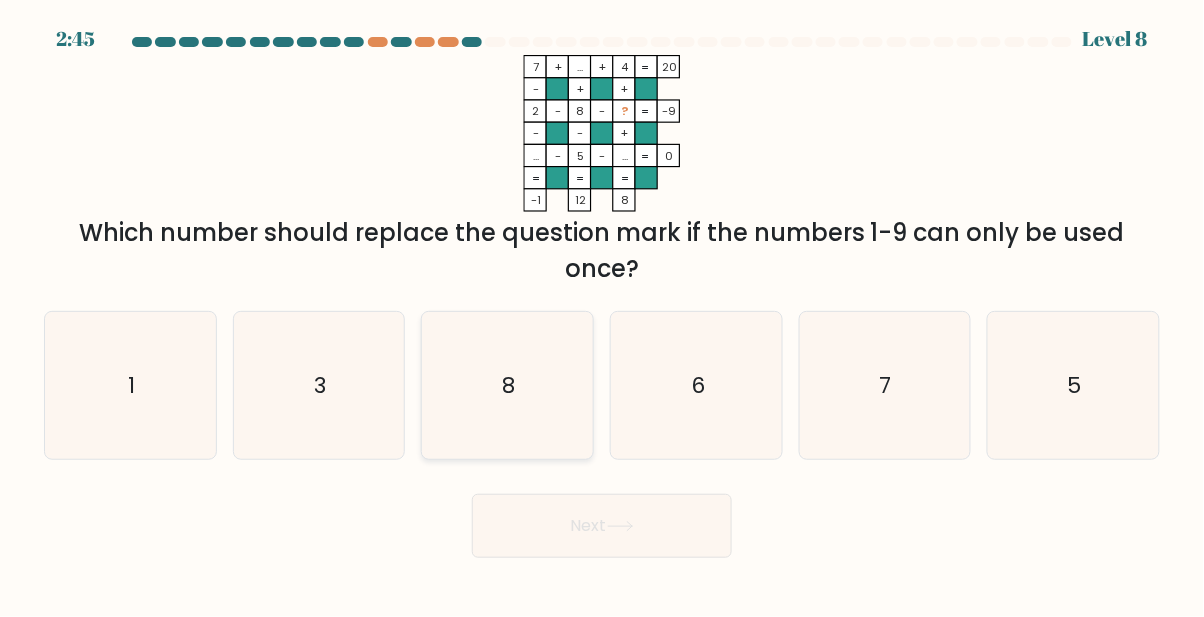 click on "8" 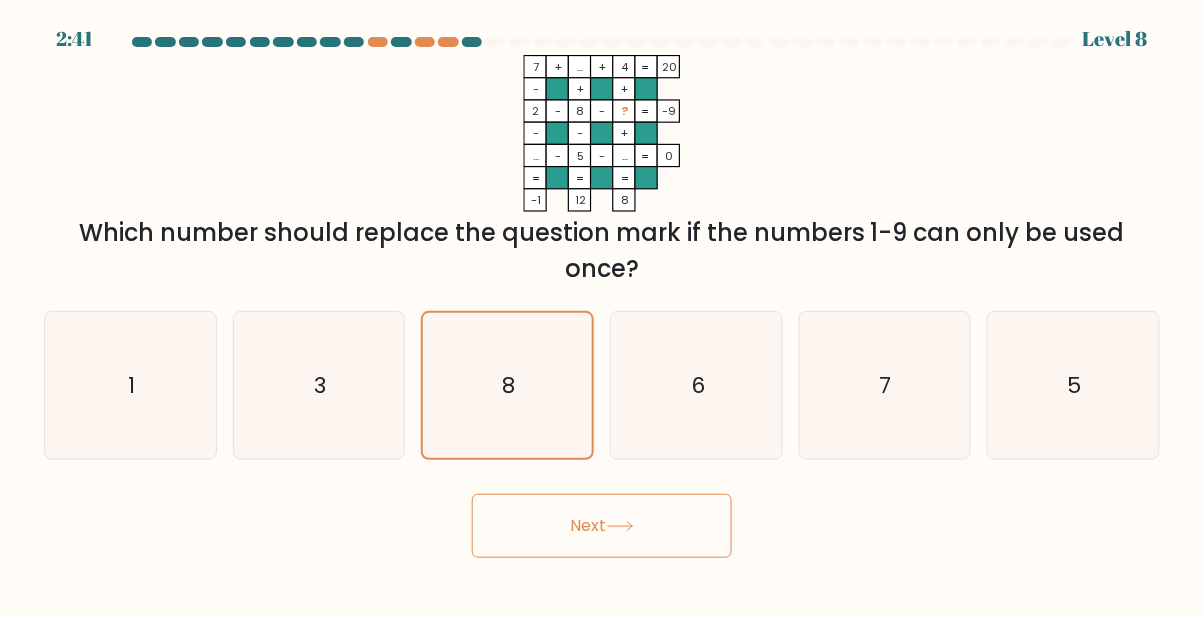 click on "Next" at bounding box center (602, 526) 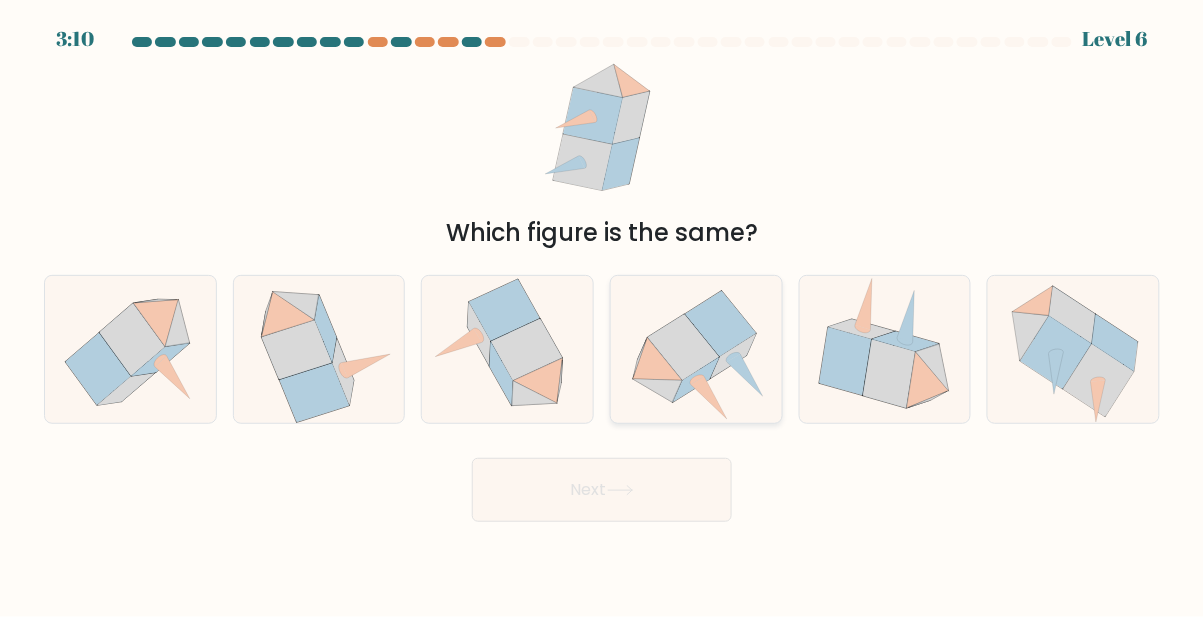 click 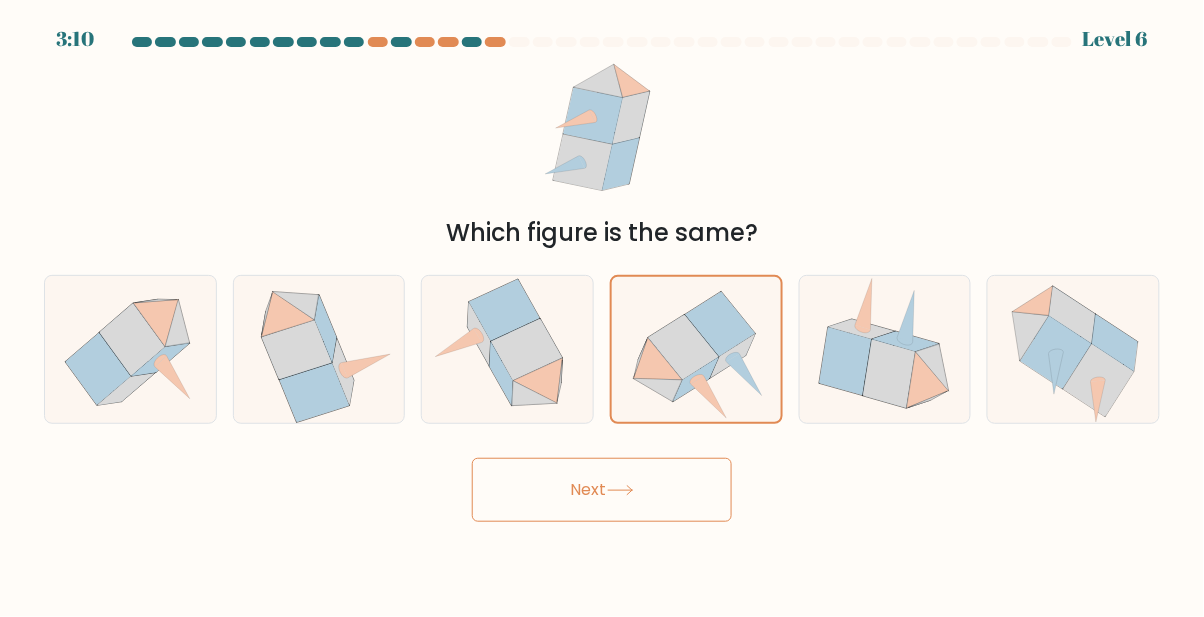 click on "Next" at bounding box center [602, 490] 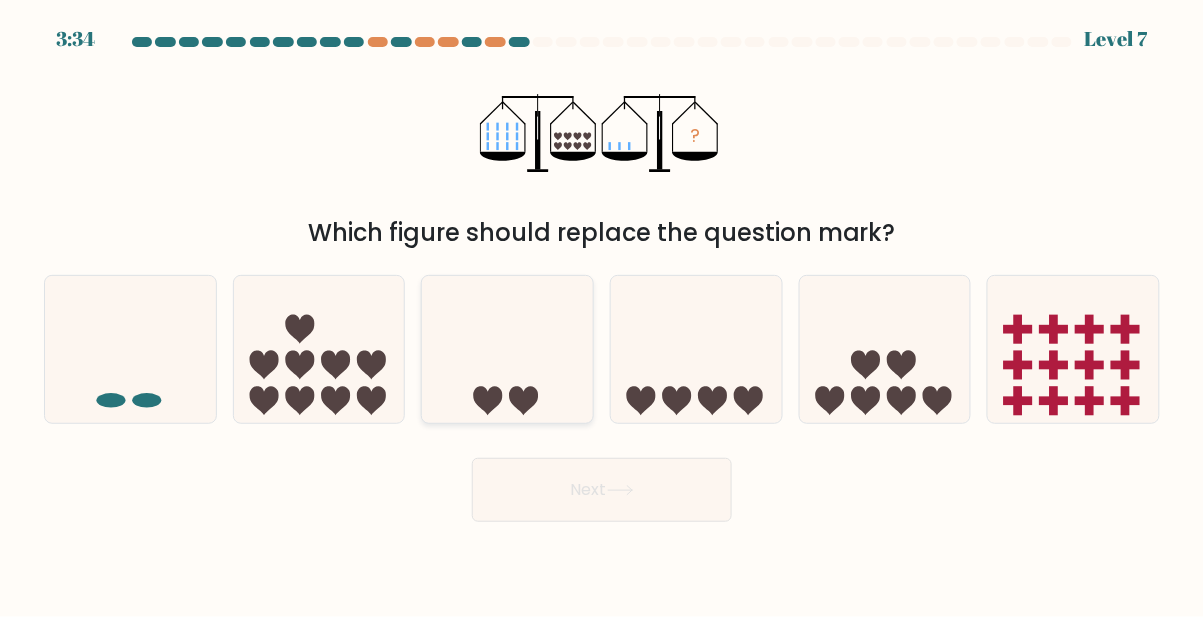 click 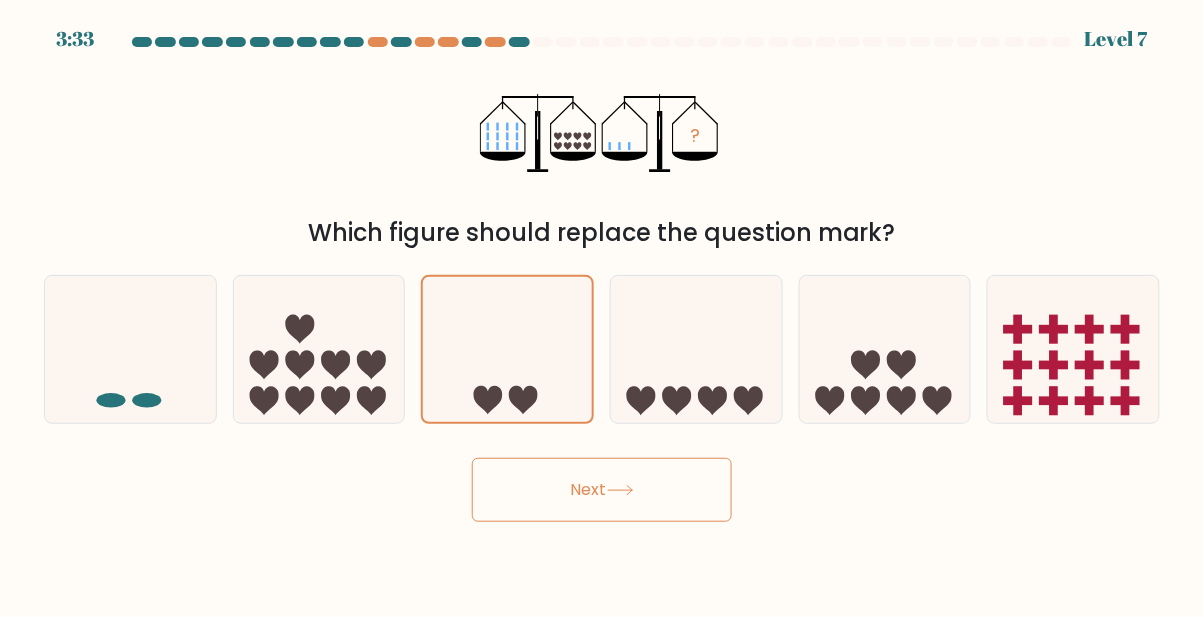 click 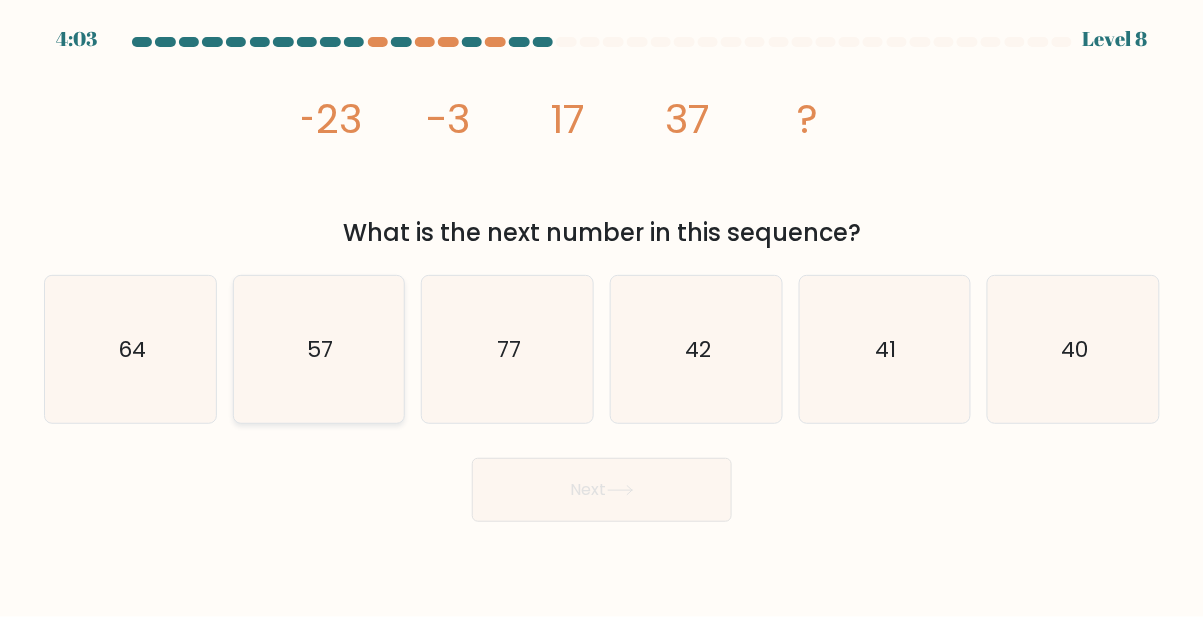 click on "57" 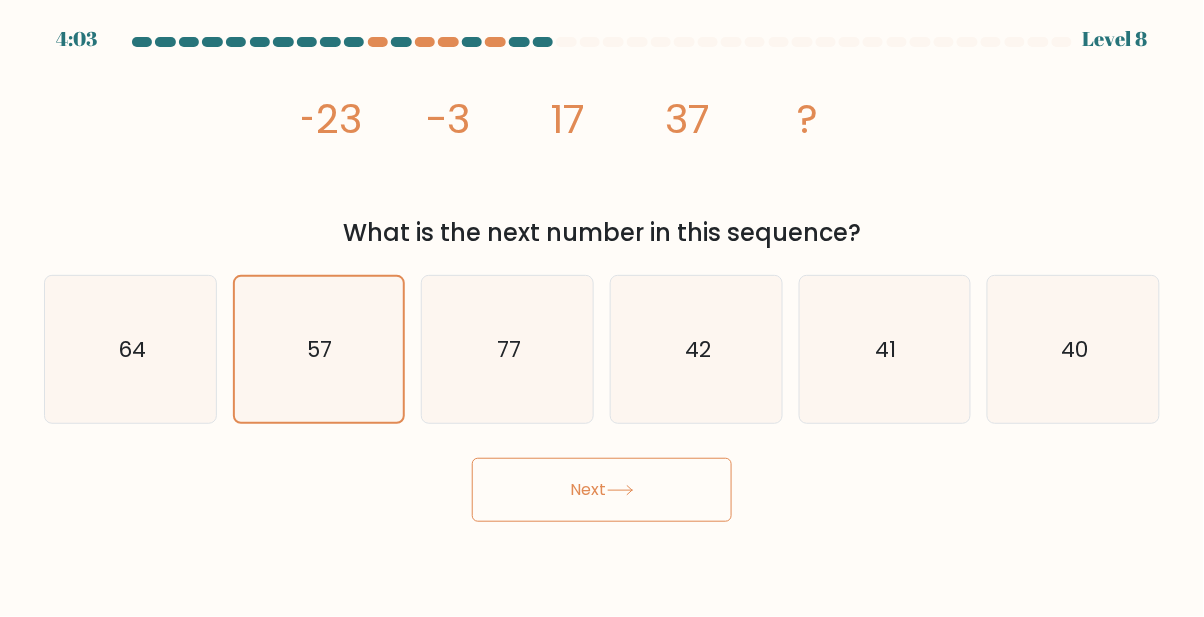 click on "Next" at bounding box center [602, 490] 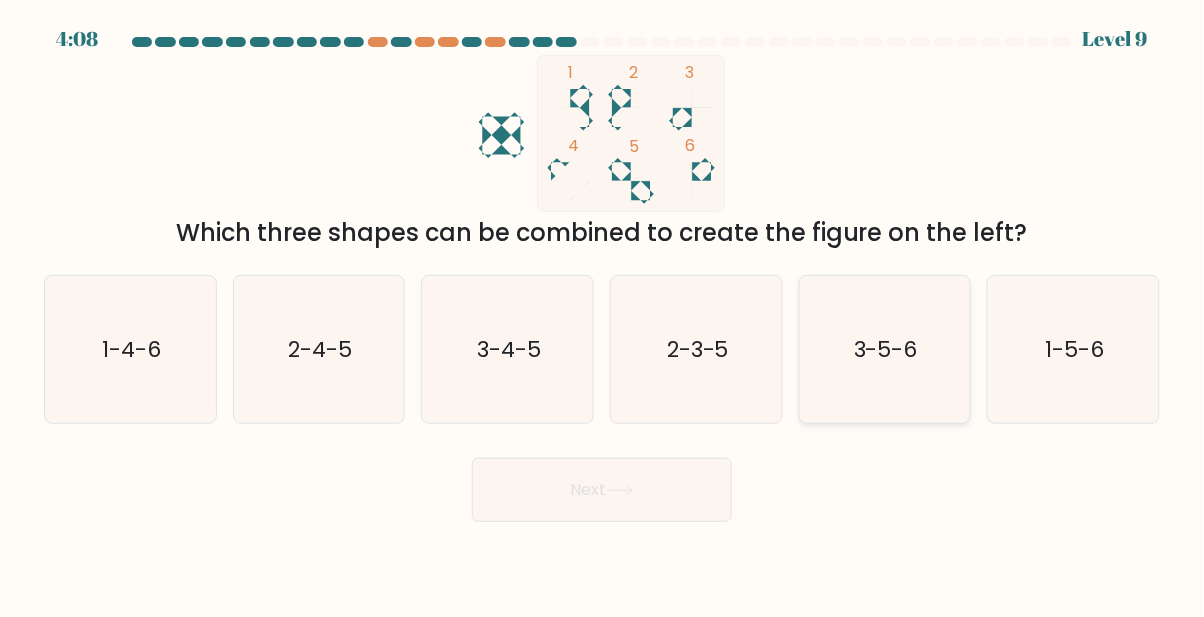 click on "3-5-6" 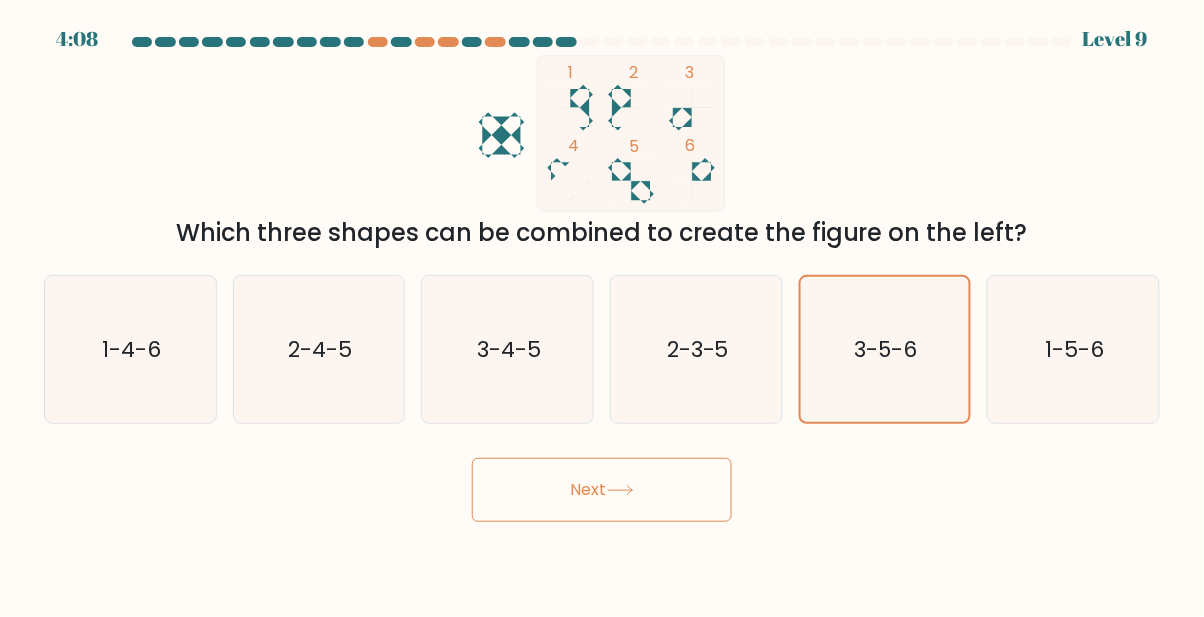 click on "Next" at bounding box center [602, 490] 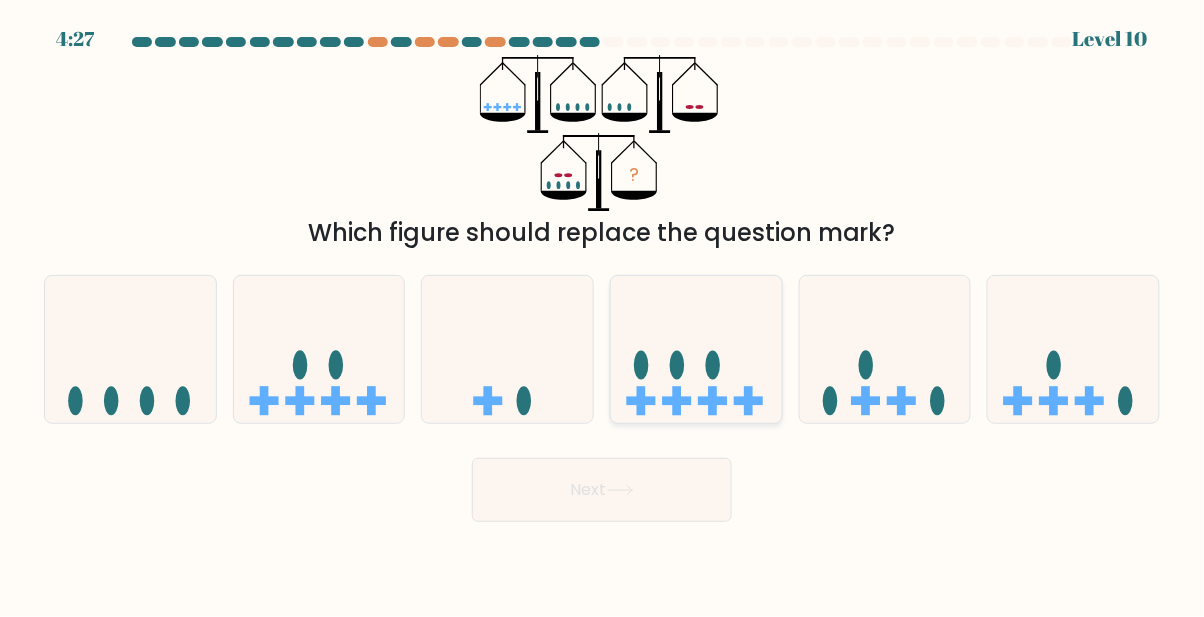 click 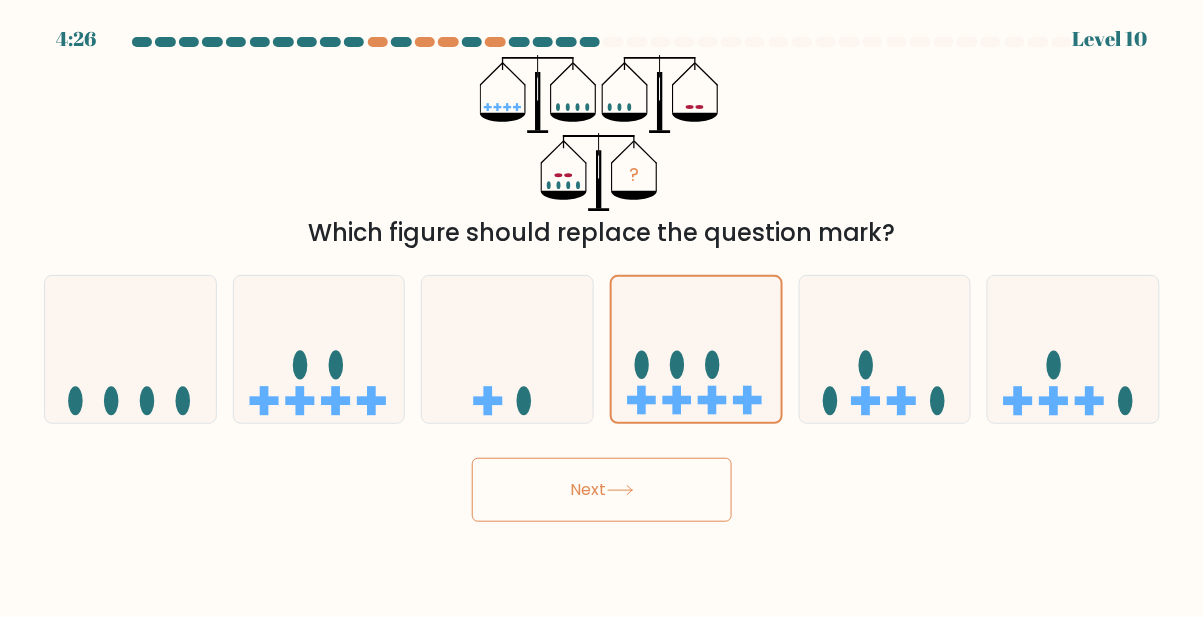 click on "Next" at bounding box center [602, 490] 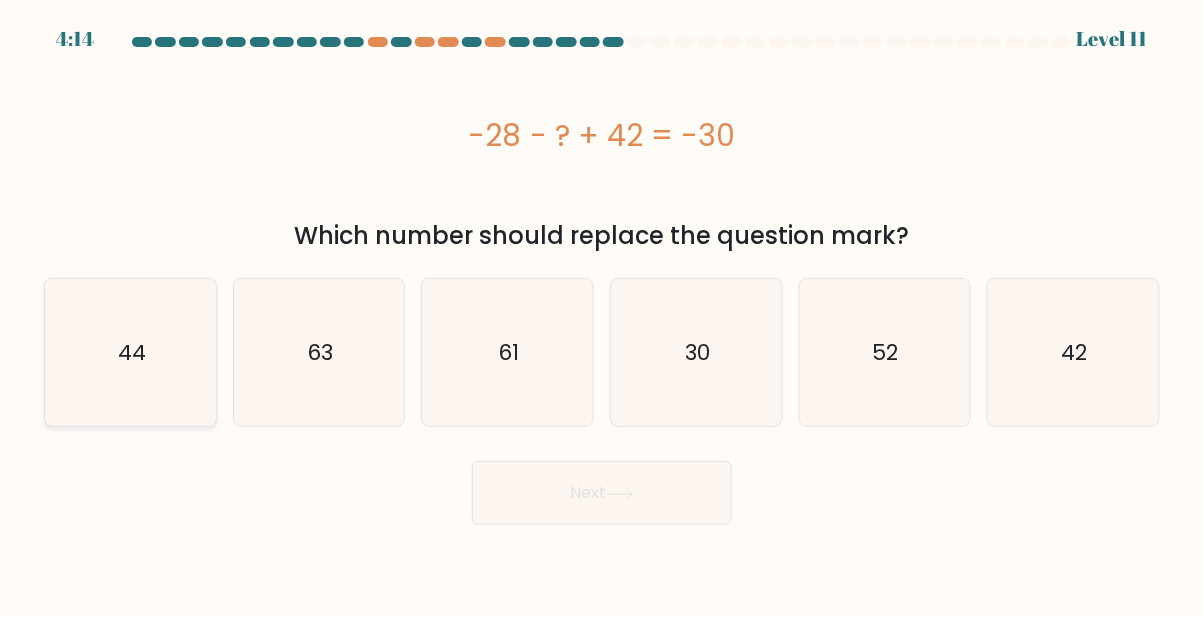 click on "44" 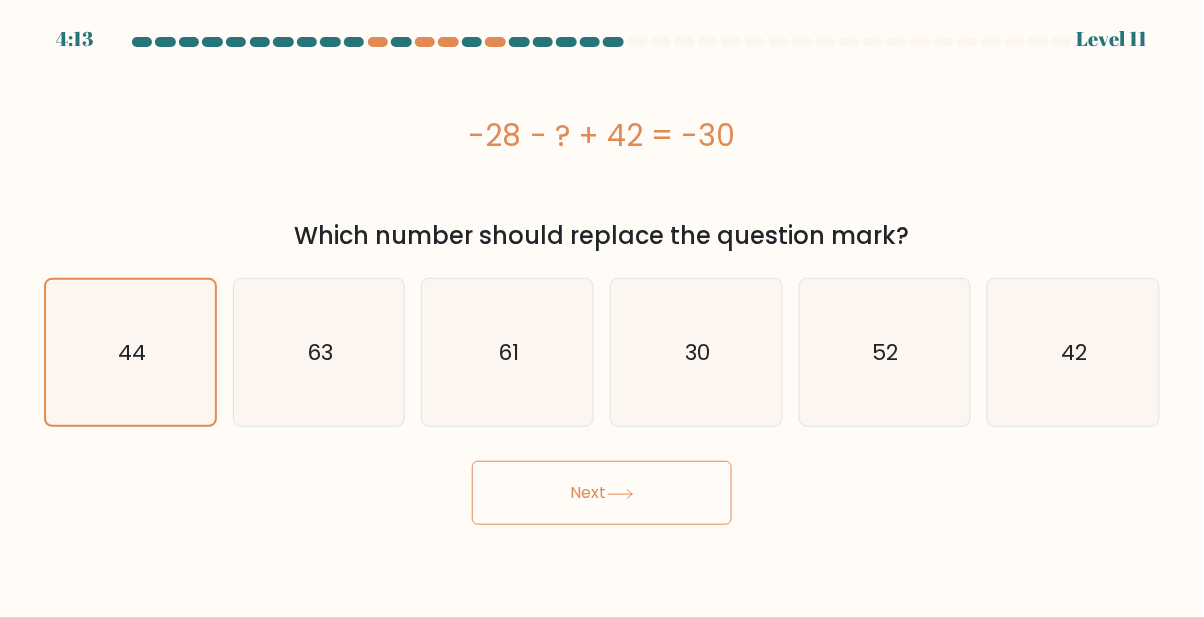 click on "Next" at bounding box center [602, 493] 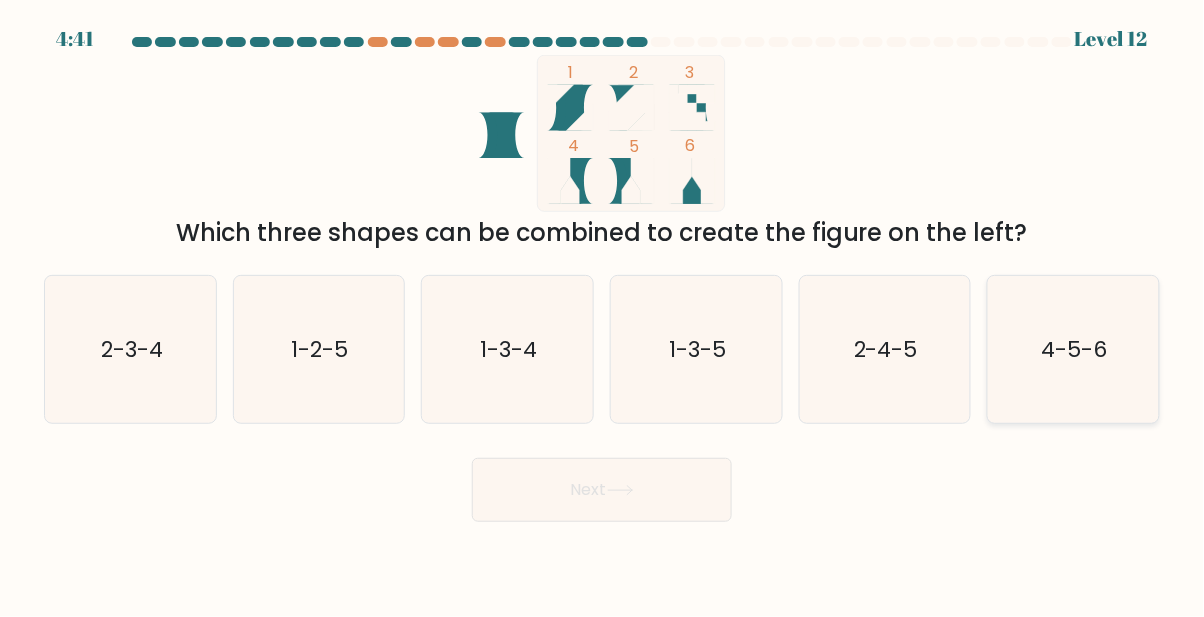 click on "4-5-6" 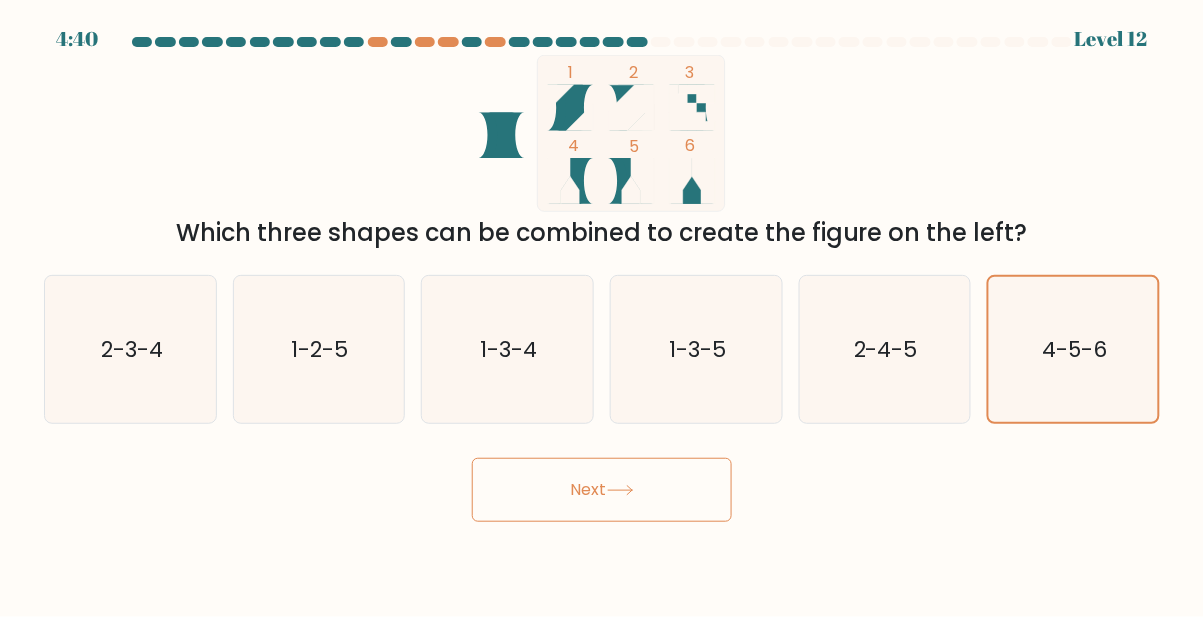 click on "Next" at bounding box center [602, 490] 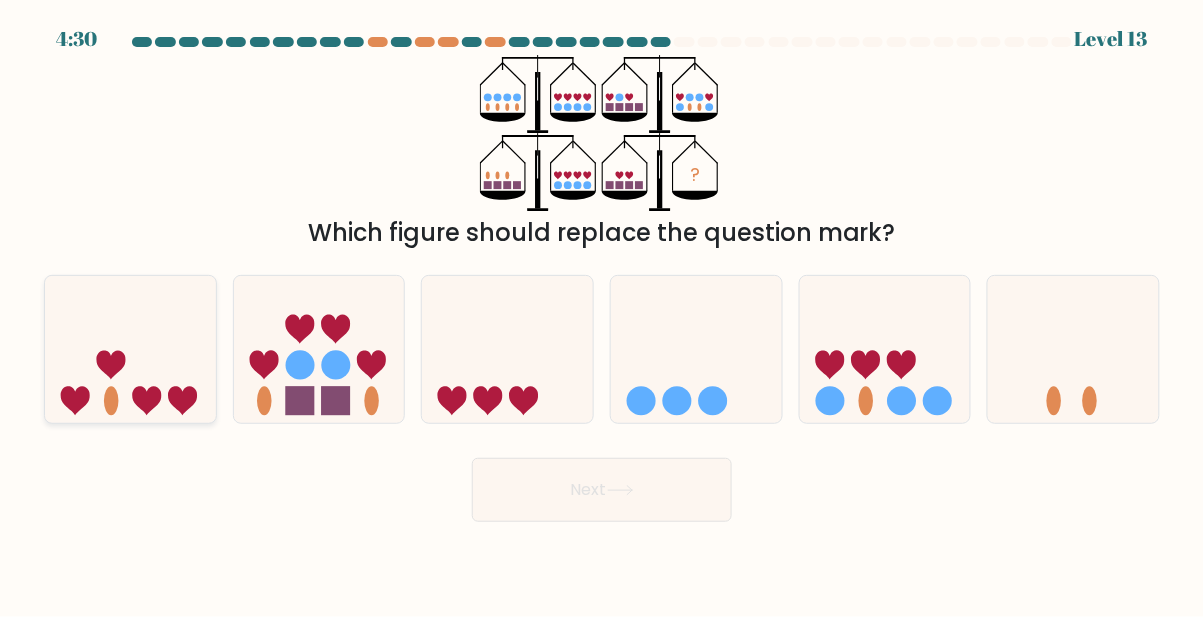 click 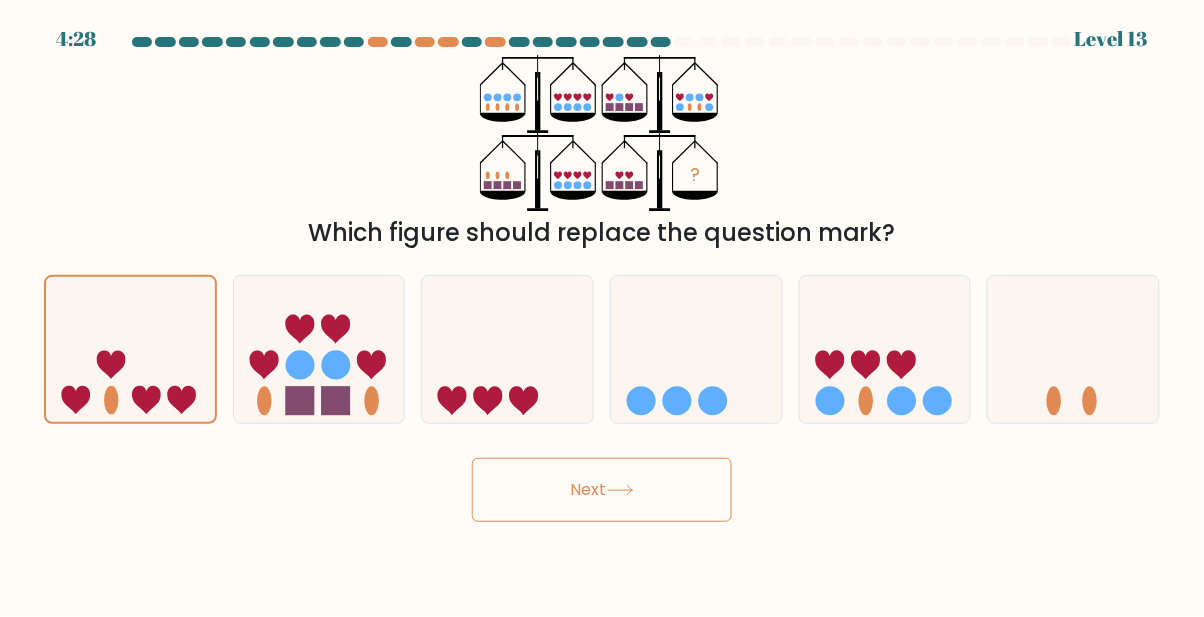 click on "Next" at bounding box center [602, 490] 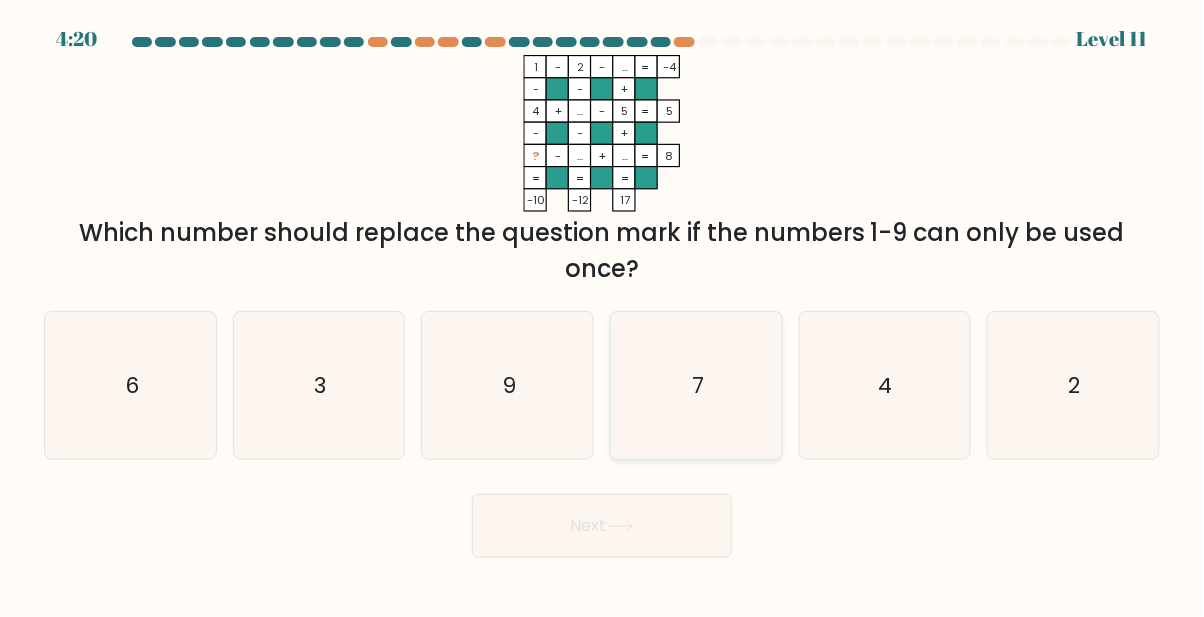 click on "7" 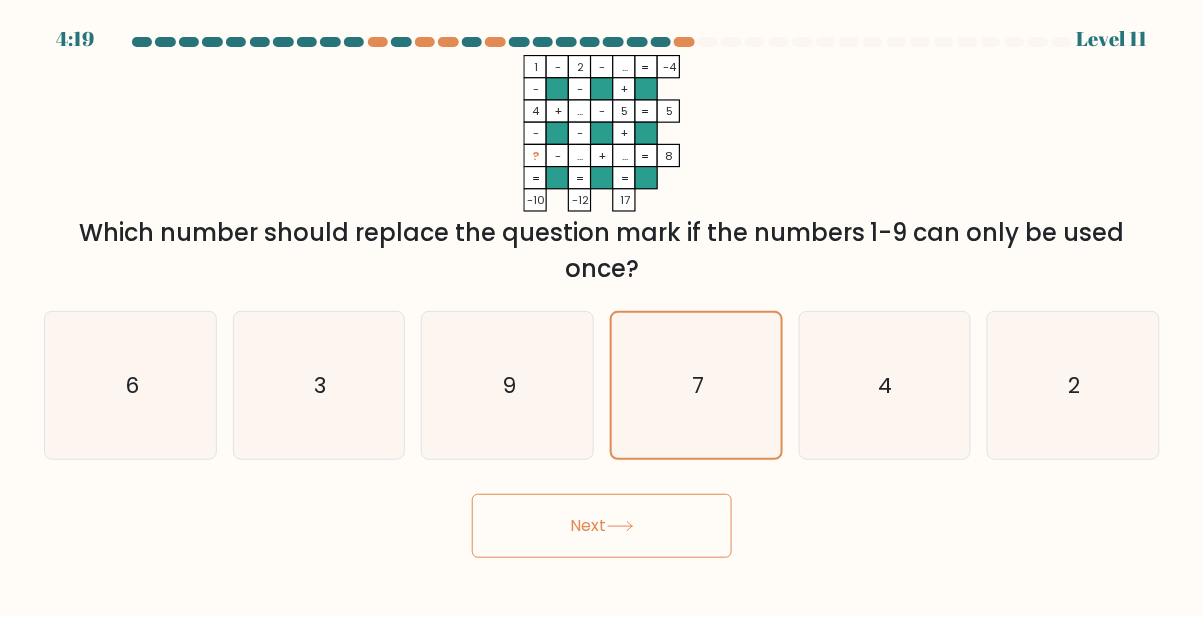 click on "Next" at bounding box center [602, 526] 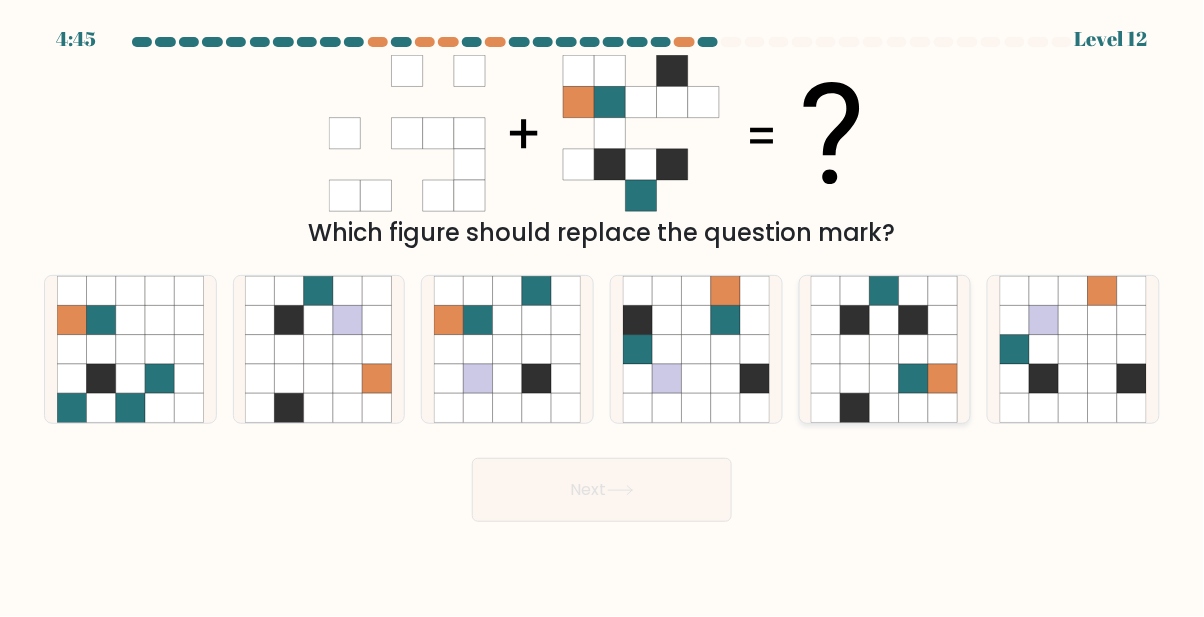 click 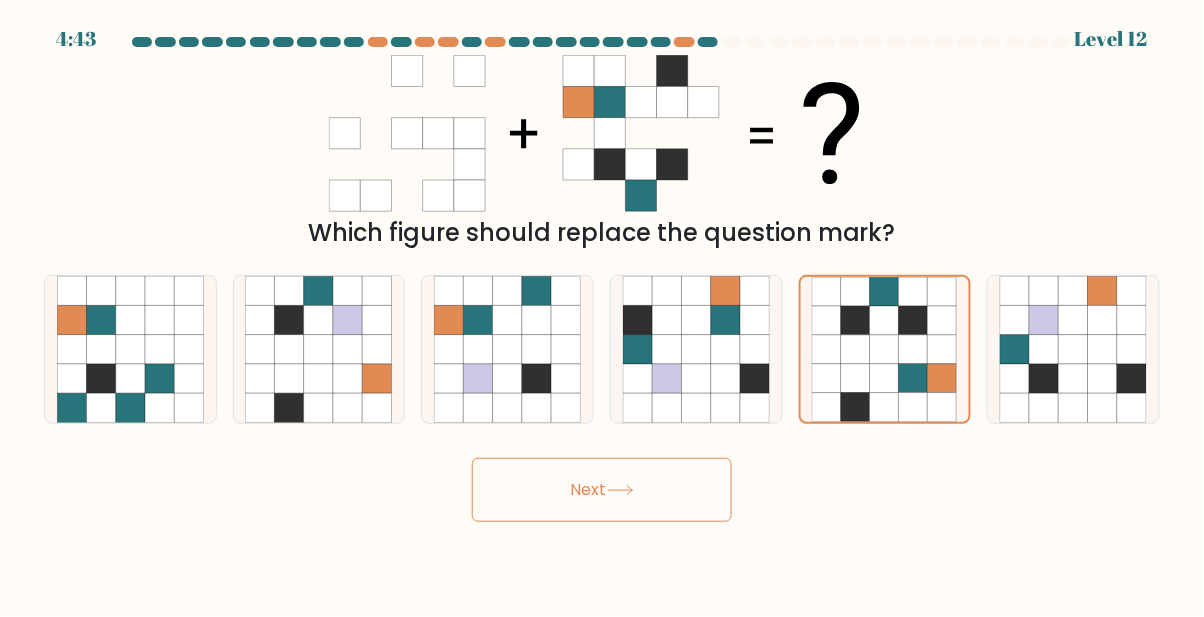 click on "Next" at bounding box center (602, 490) 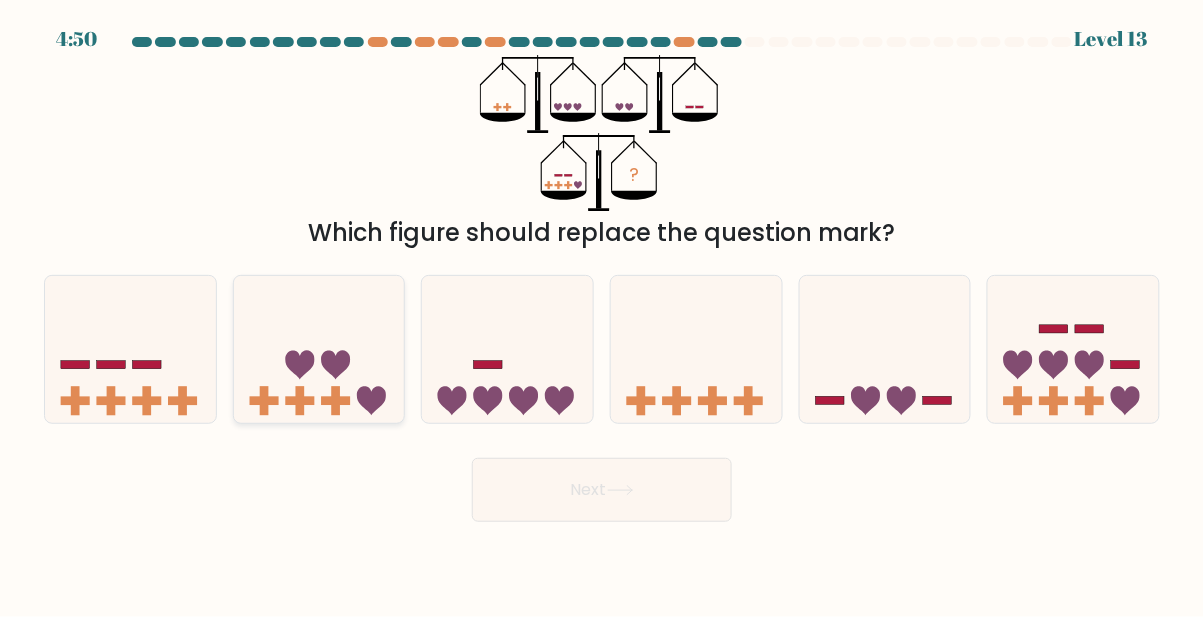 click 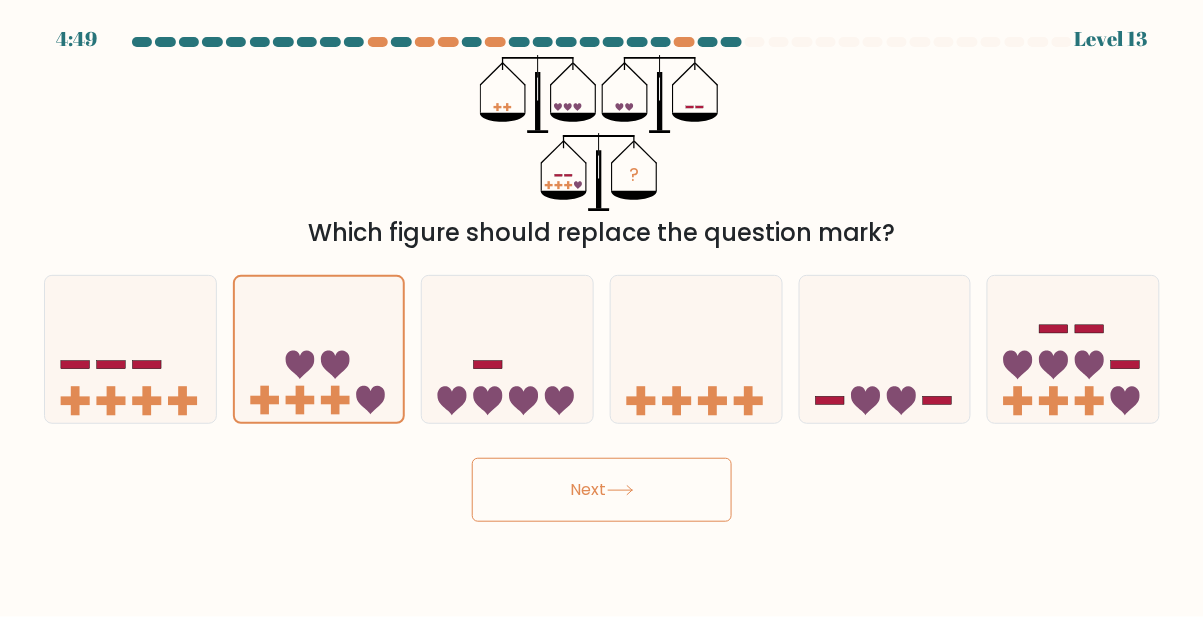 click on "Next" at bounding box center [602, 490] 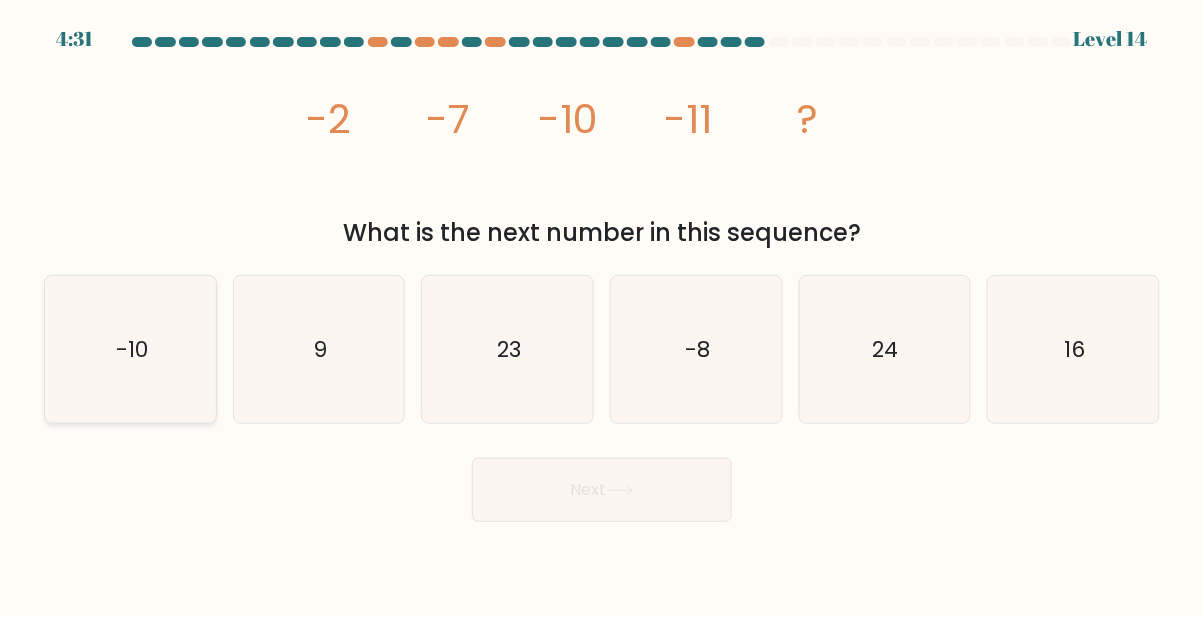 click on "-10" 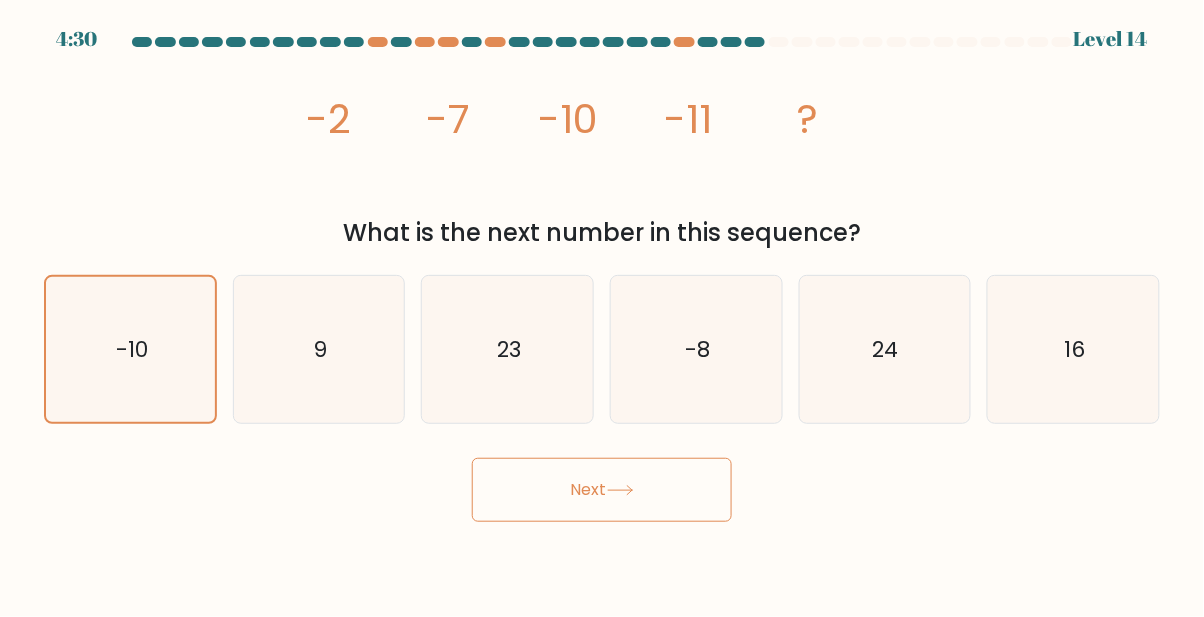 click on "Next" at bounding box center [602, 490] 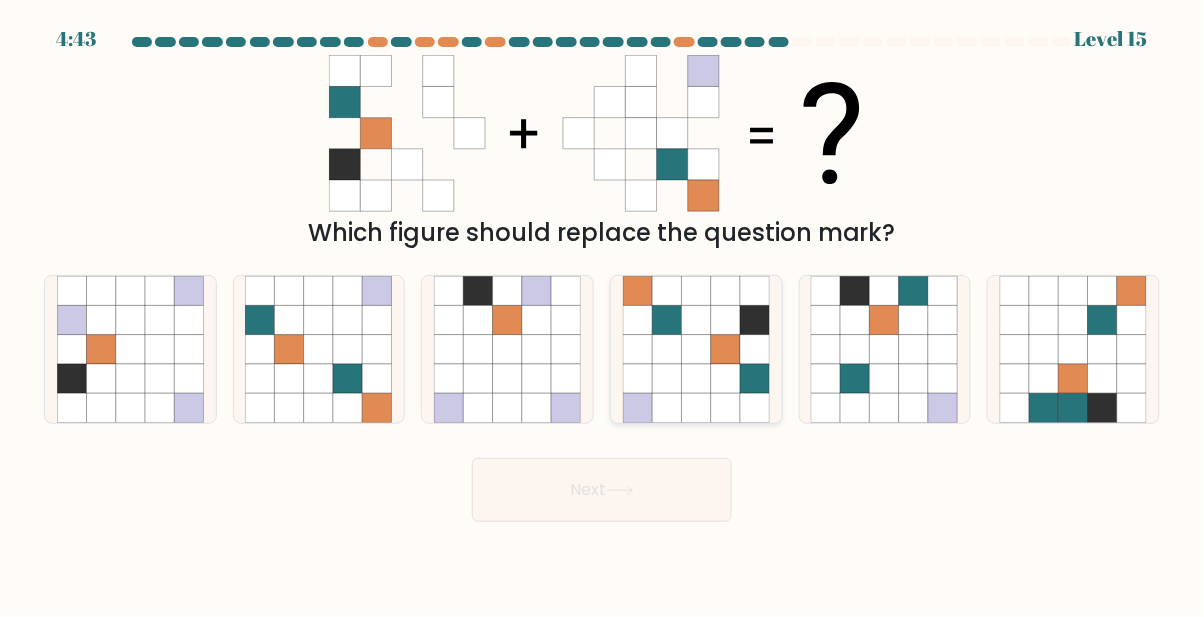 click 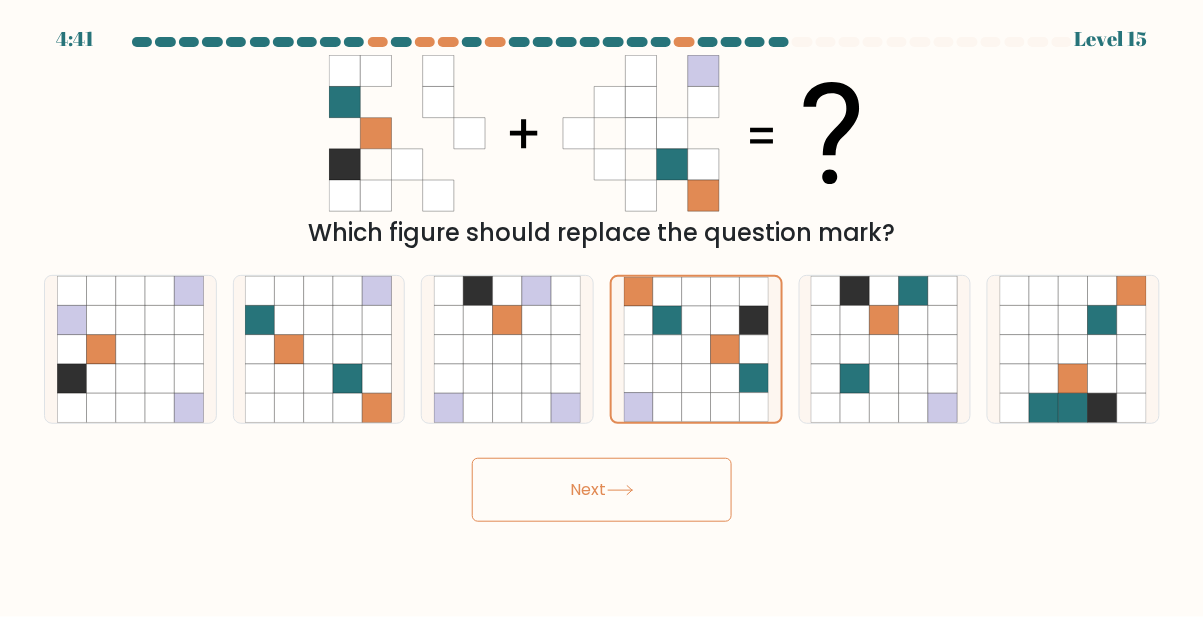 click on "Next" at bounding box center [602, 490] 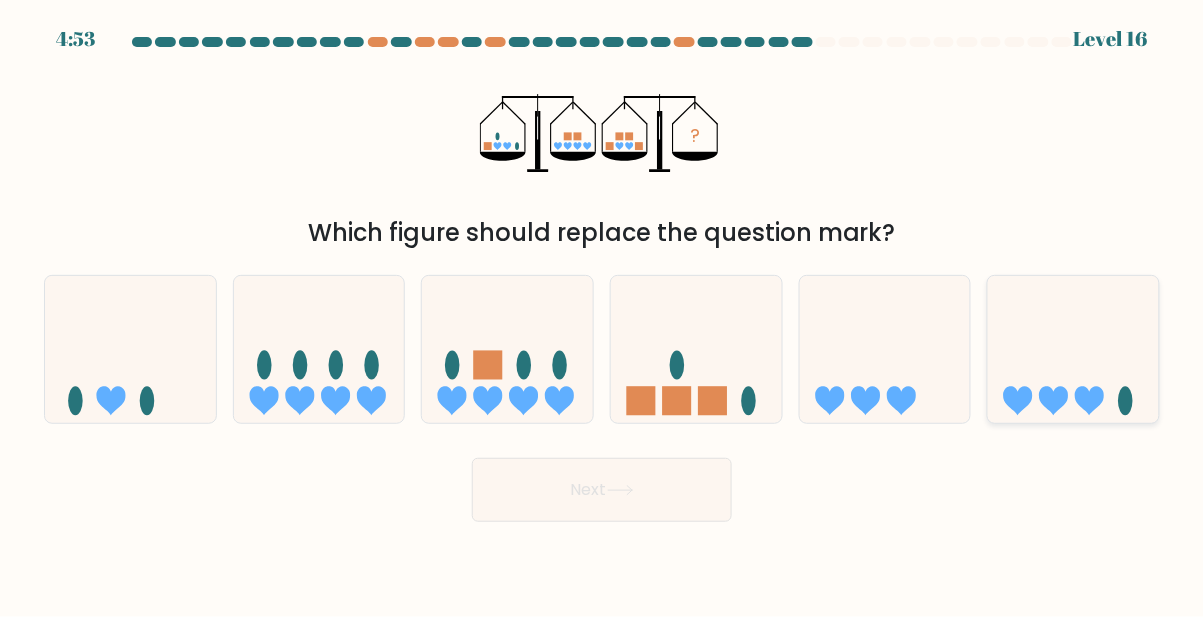 click 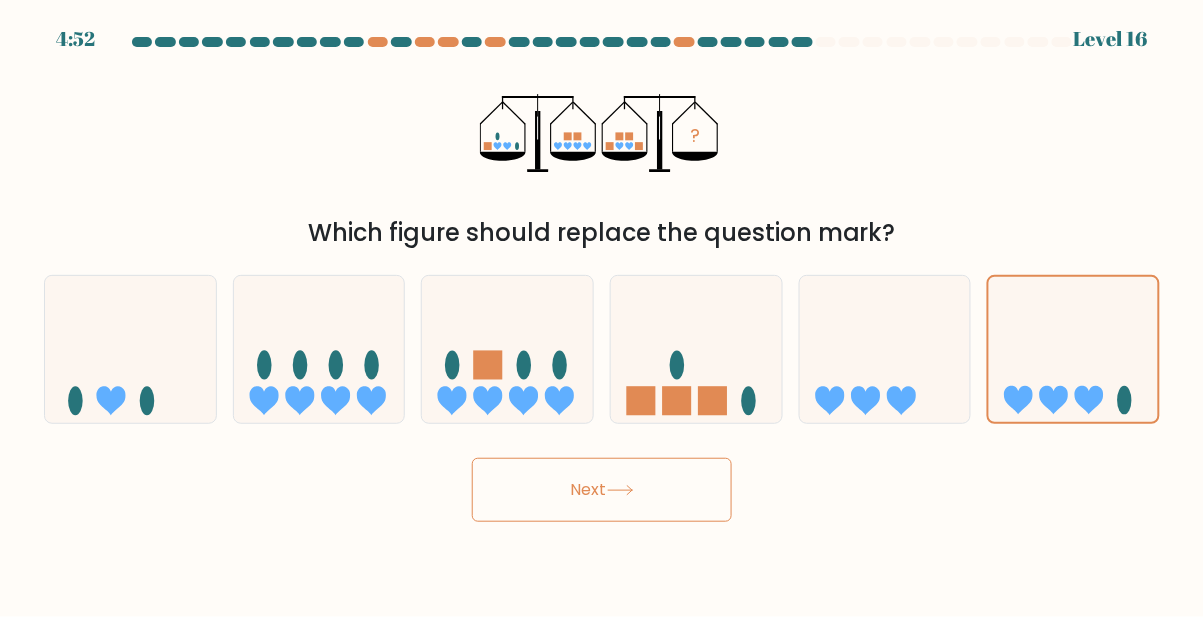 click on "Next" at bounding box center [602, 490] 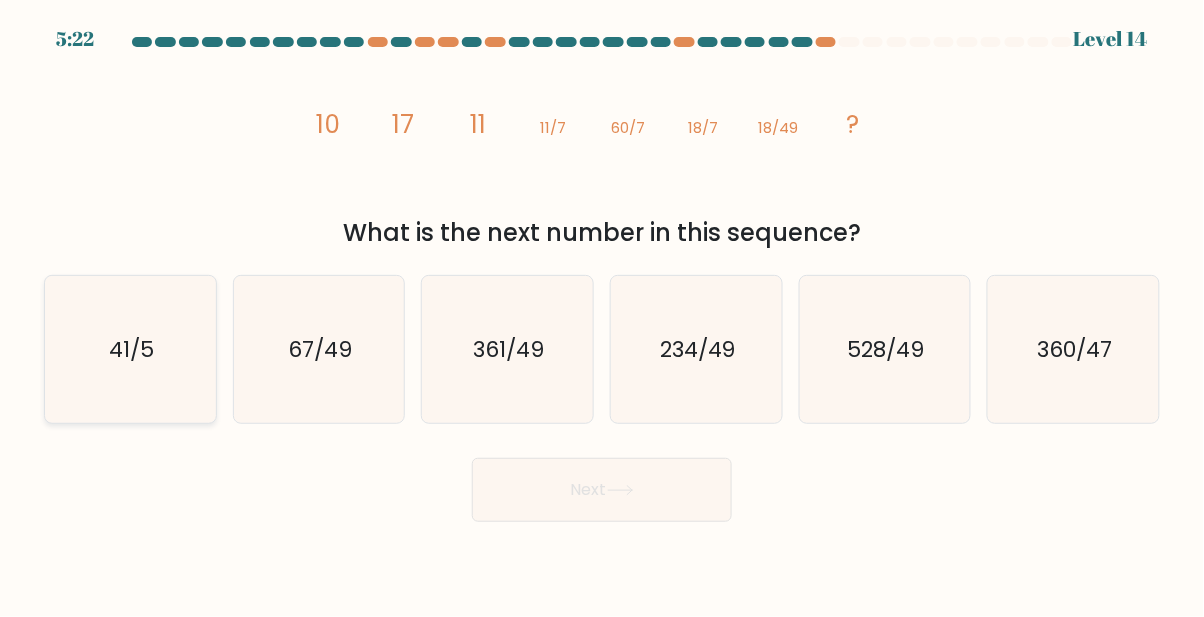 click on "41/5" 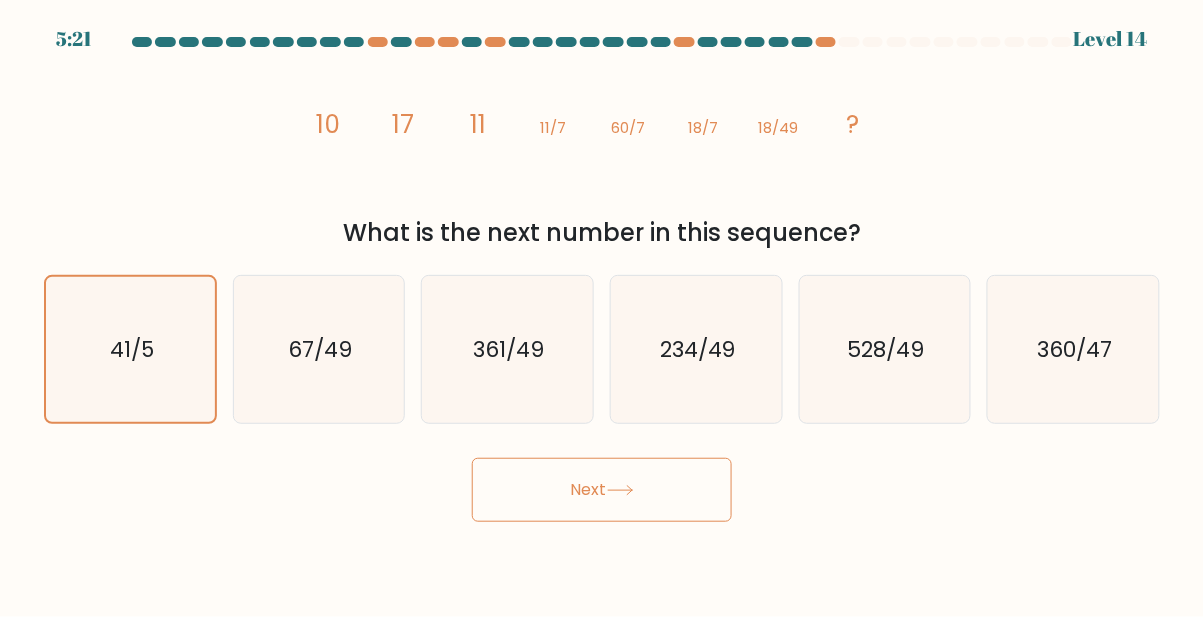 click on "Next" at bounding box center (602, 490) 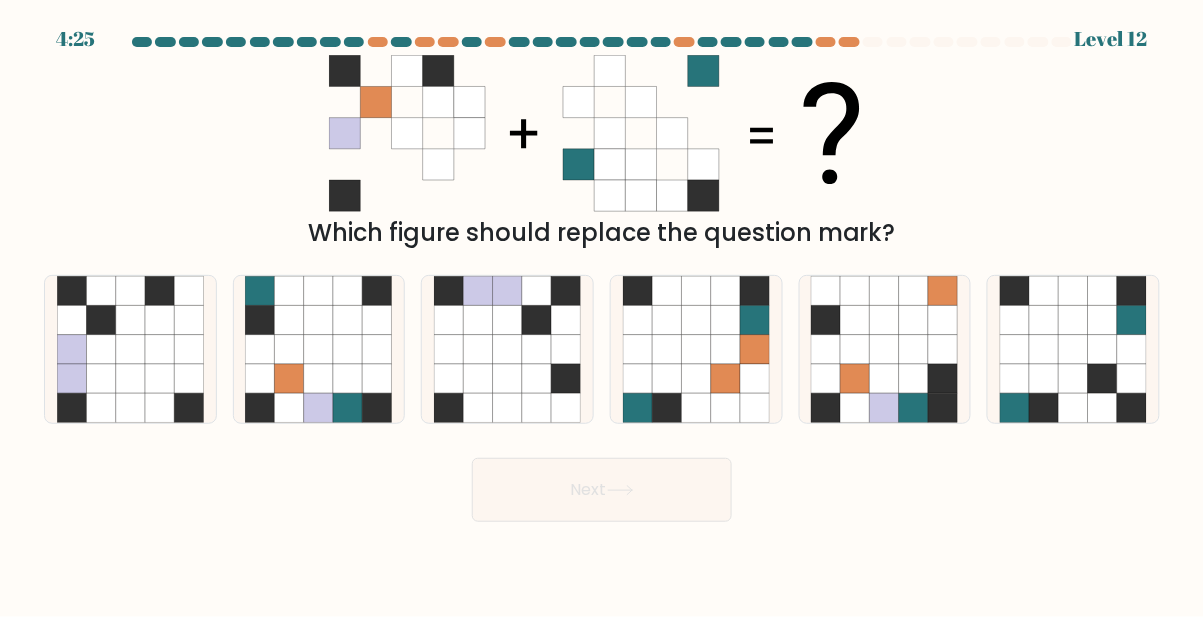scroll, scrollTop: 6, scrollLeft: 0, axis: vertical 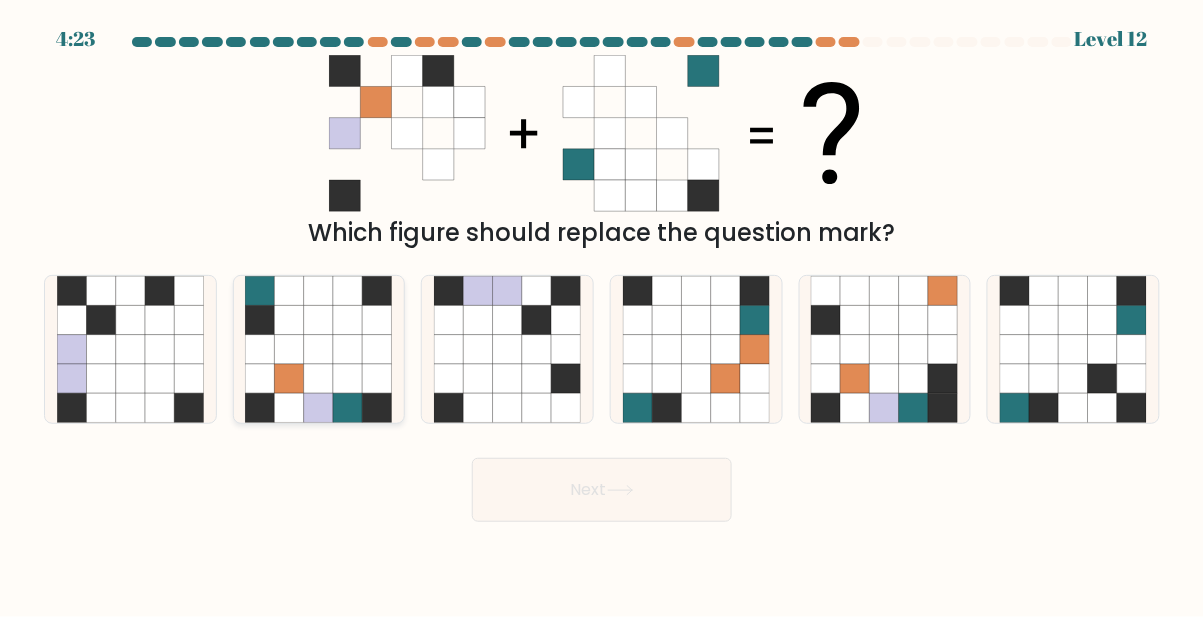 click 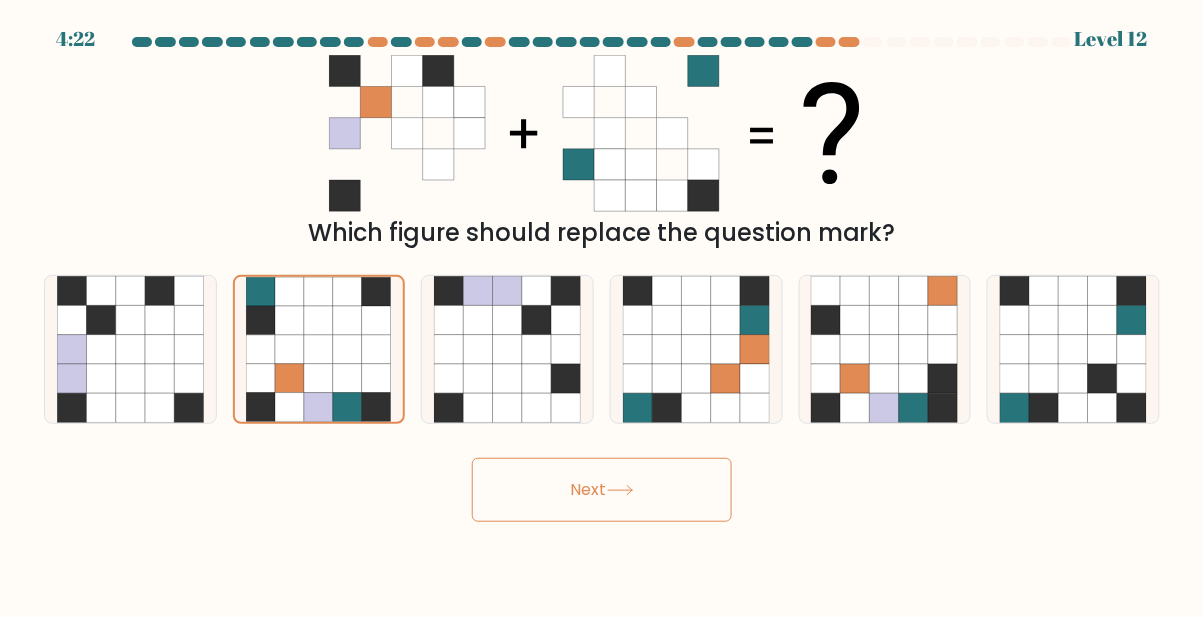 click on "Next" at bounding box center (602, 490) 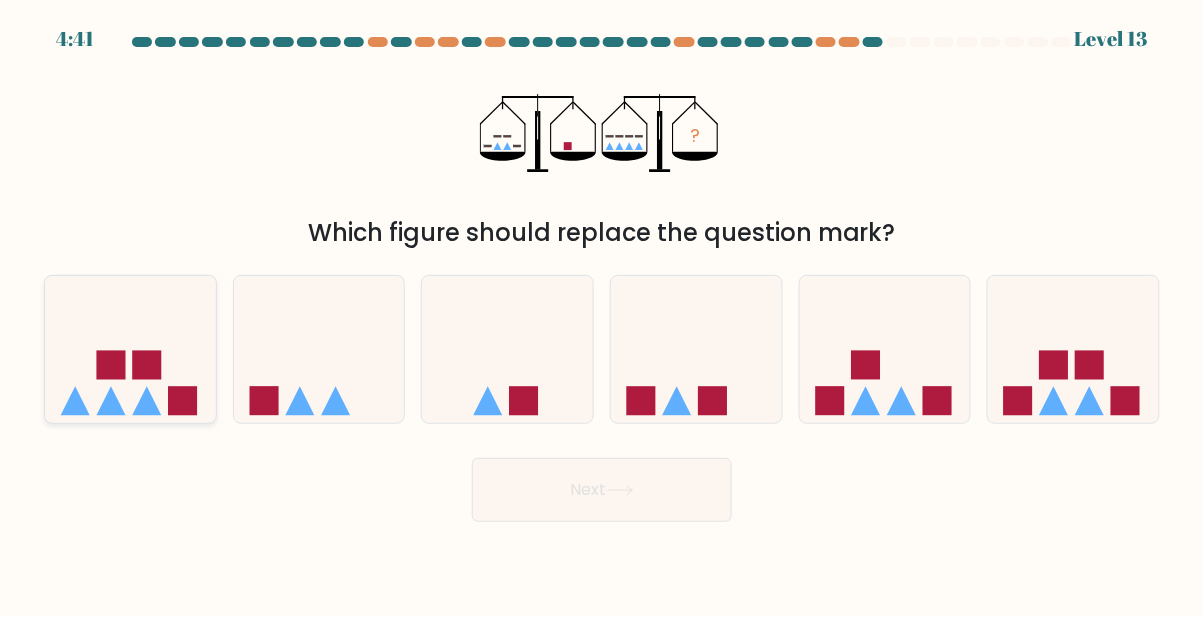 click 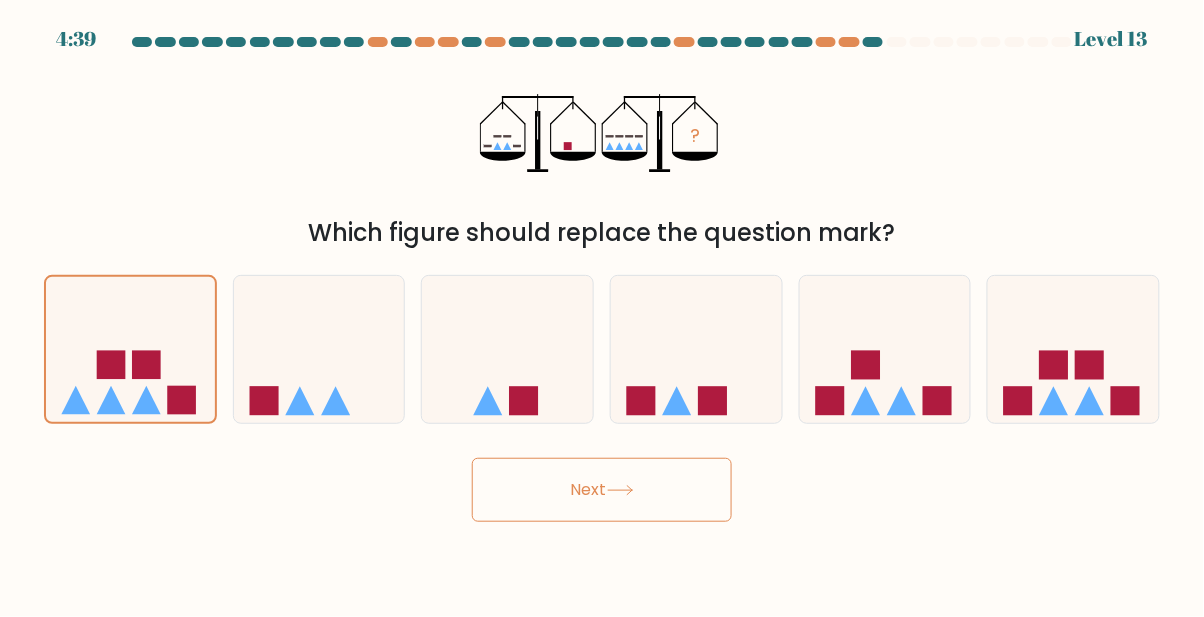 click on "Next" at bounding box center (602, 490) 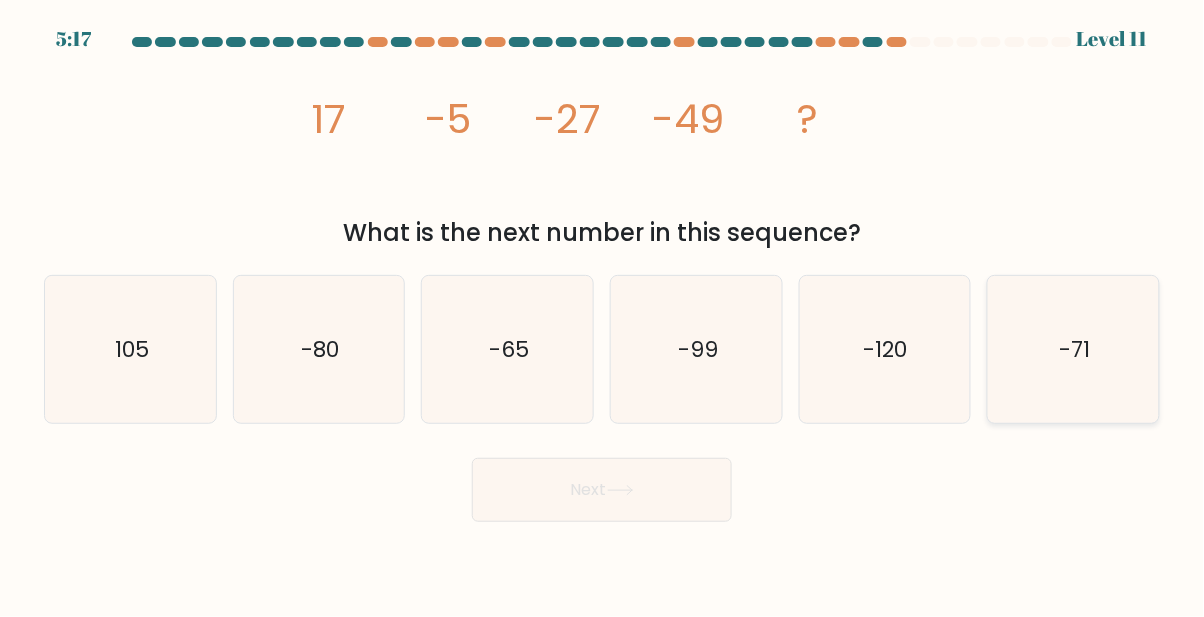 click on "-71" 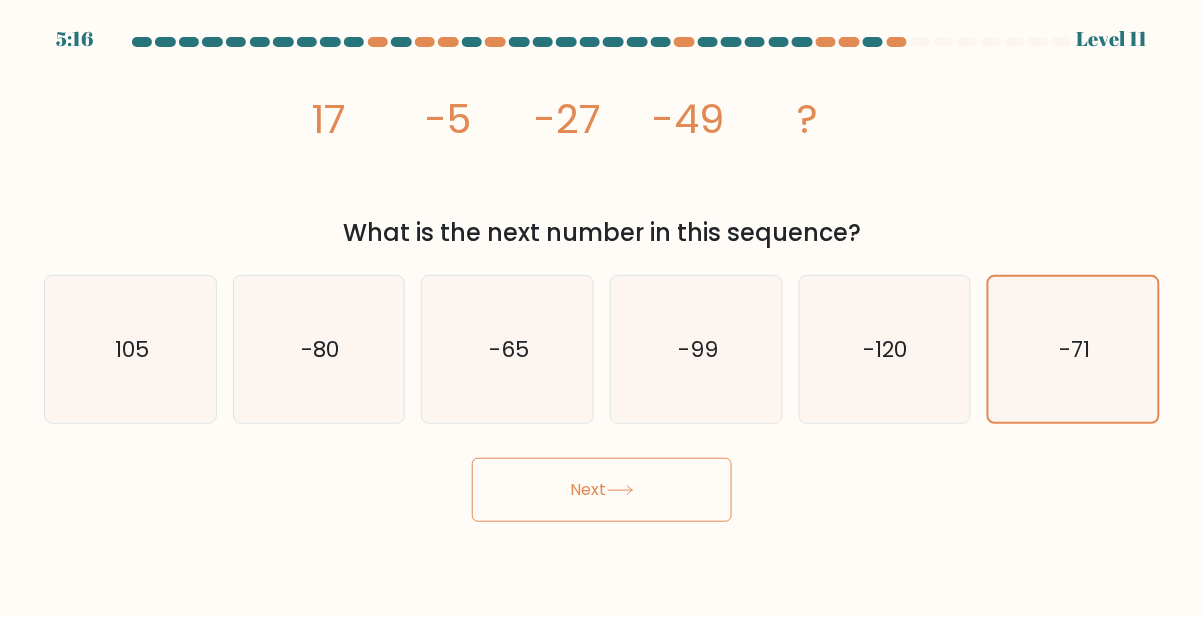 click on "Next" at bounding box center (602, 490) 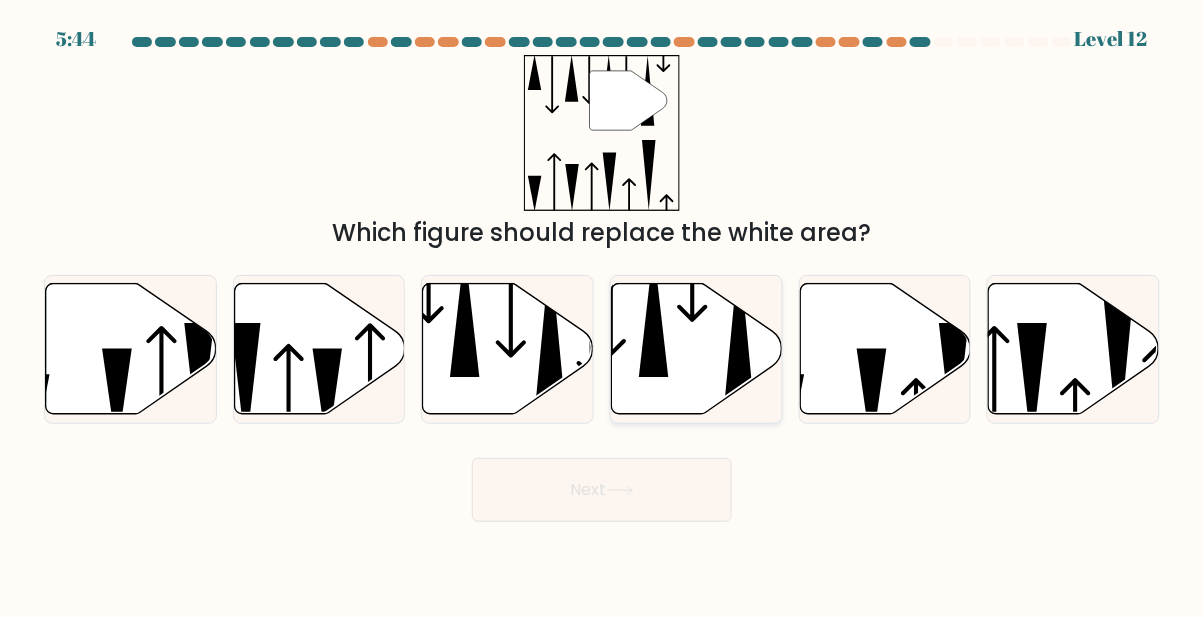 click 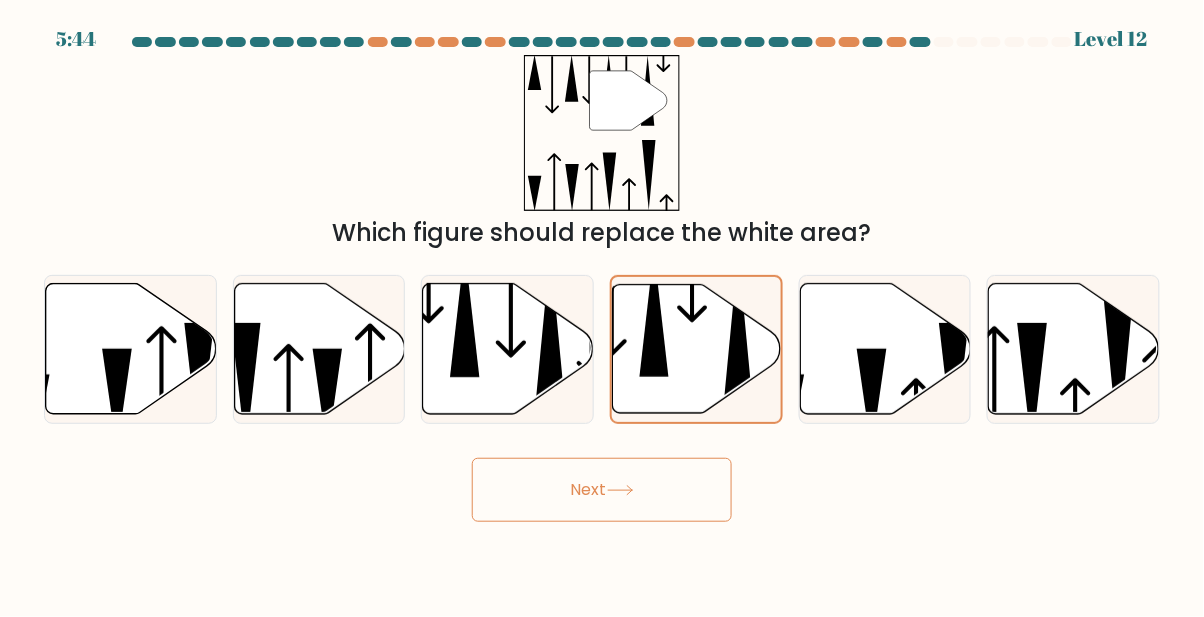 click on "Next" at bounding box center [602, 490] 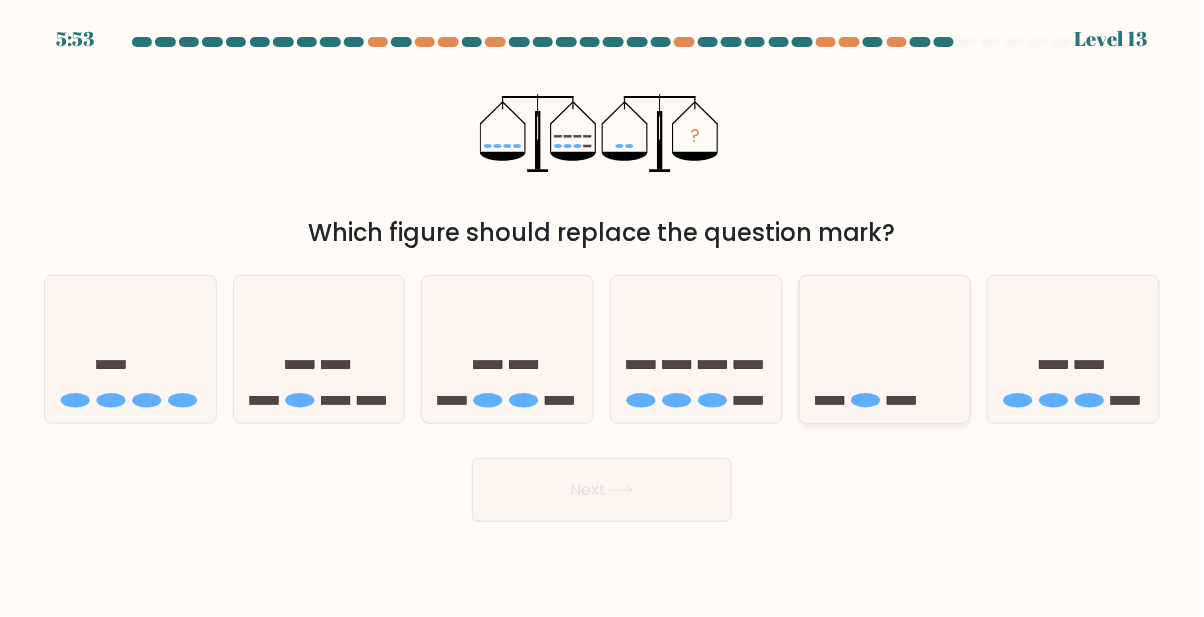 click 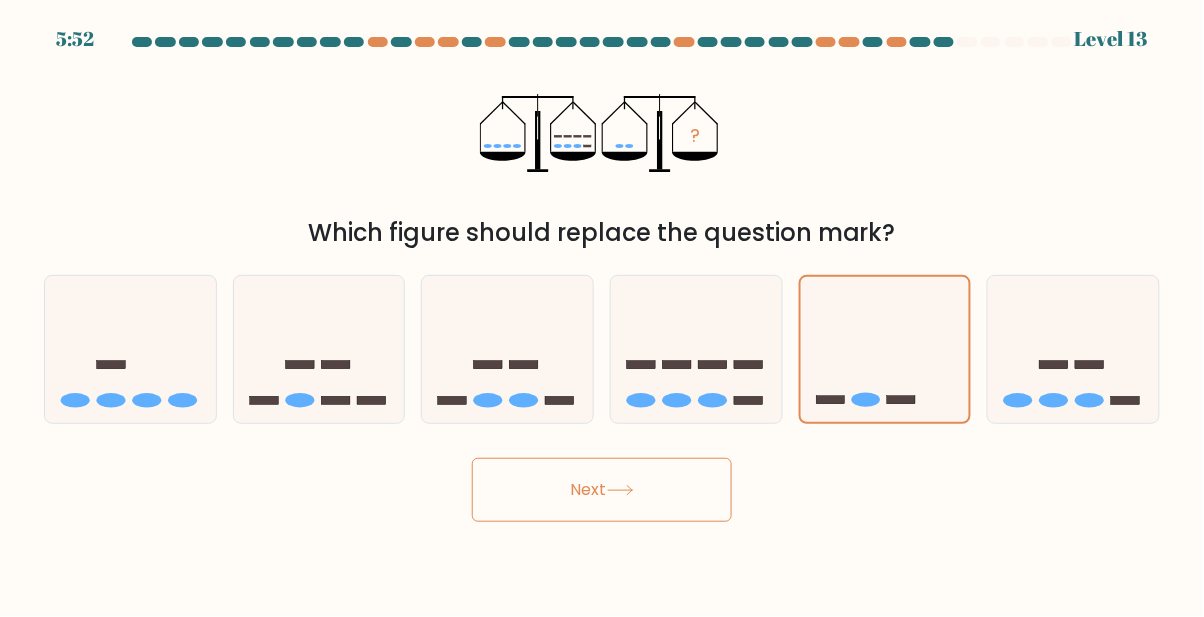 click on "Next" at bounding box center [602, 490] 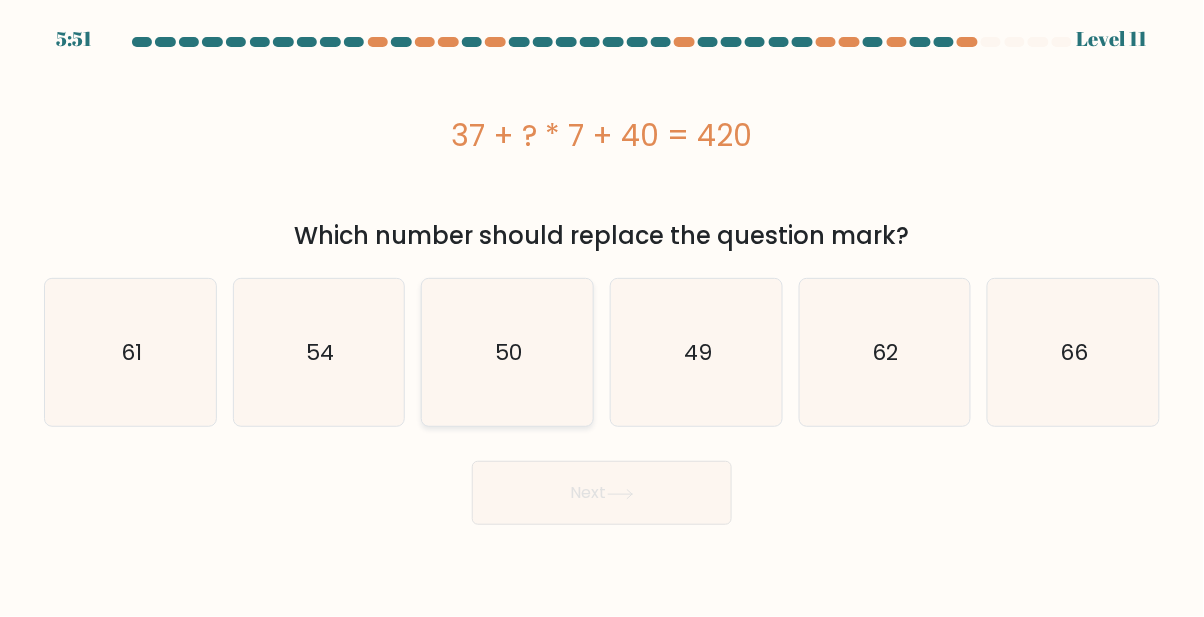 click on "50" 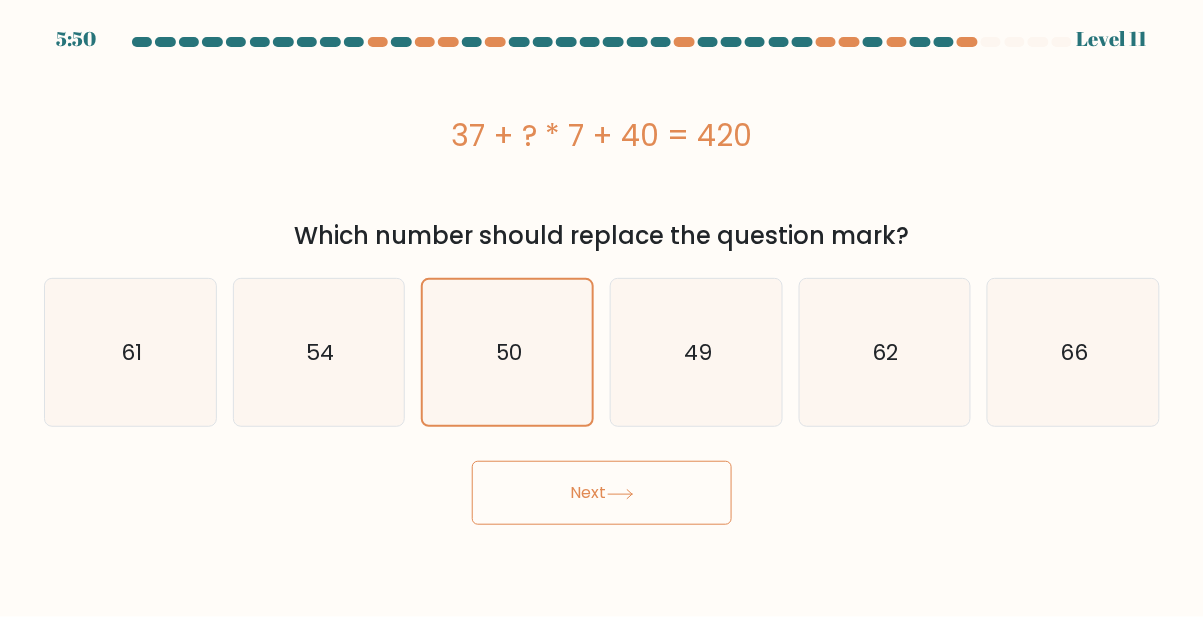 click on "Next" at bounding box center [602, 493] 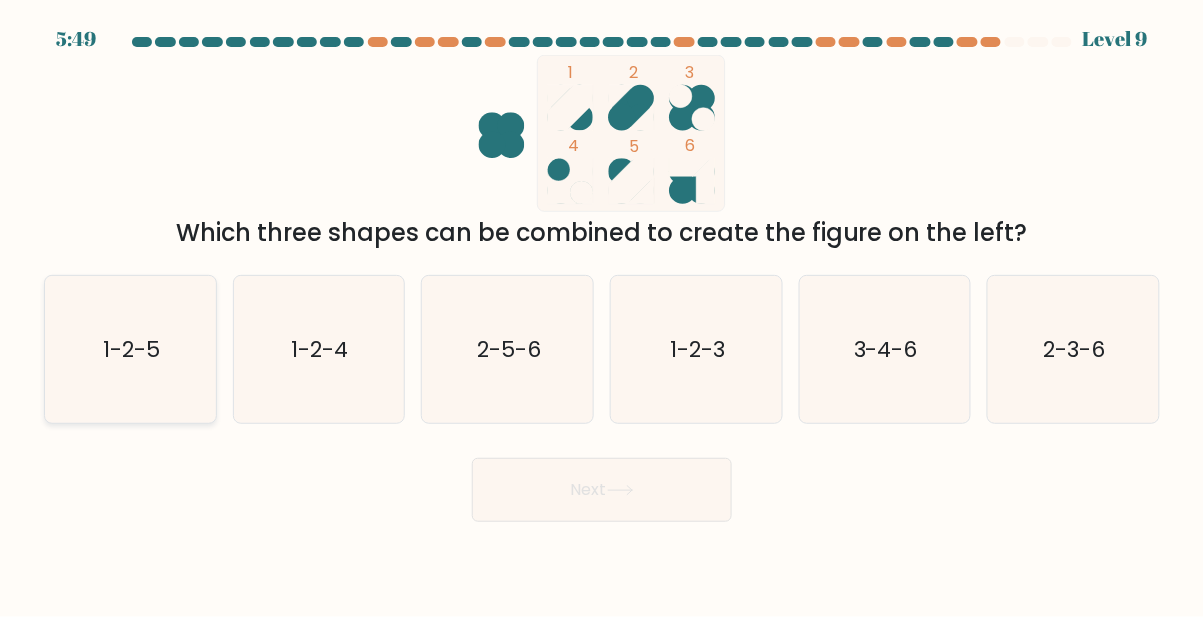 click on "1-2-5" 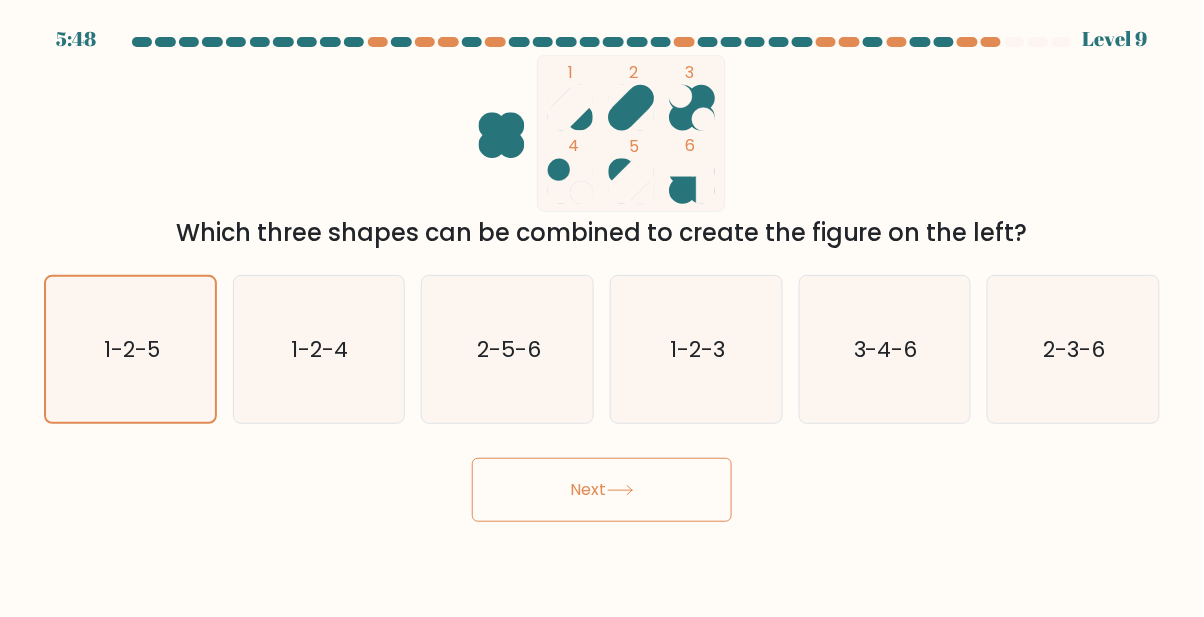 click on "Next" at bounding box center [602, 490] 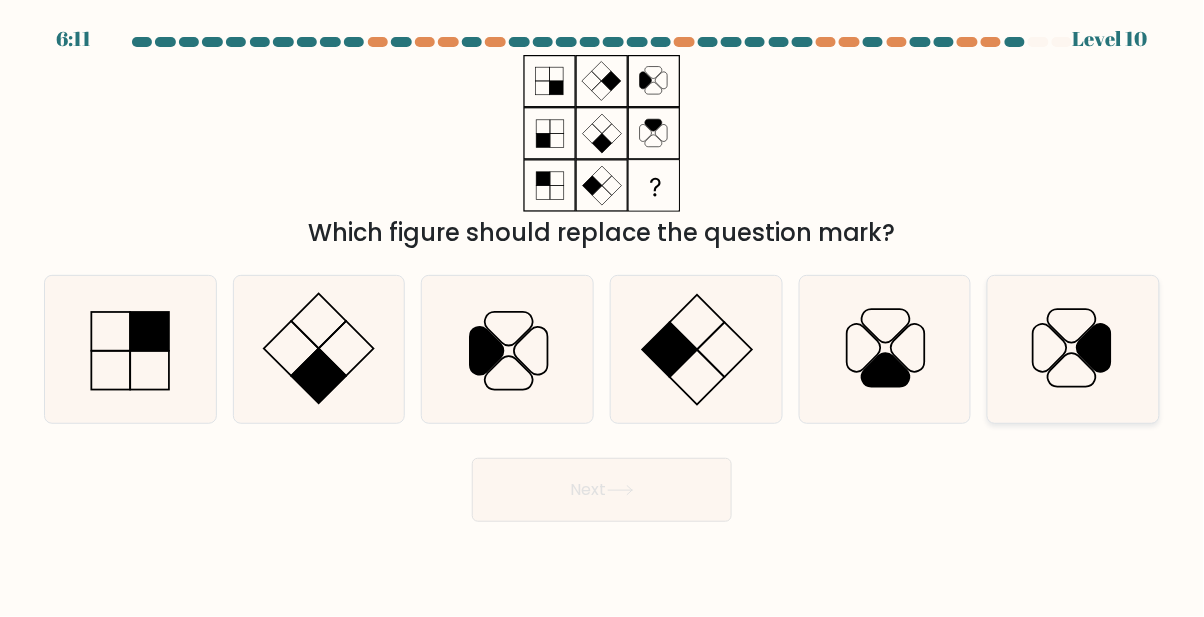 click 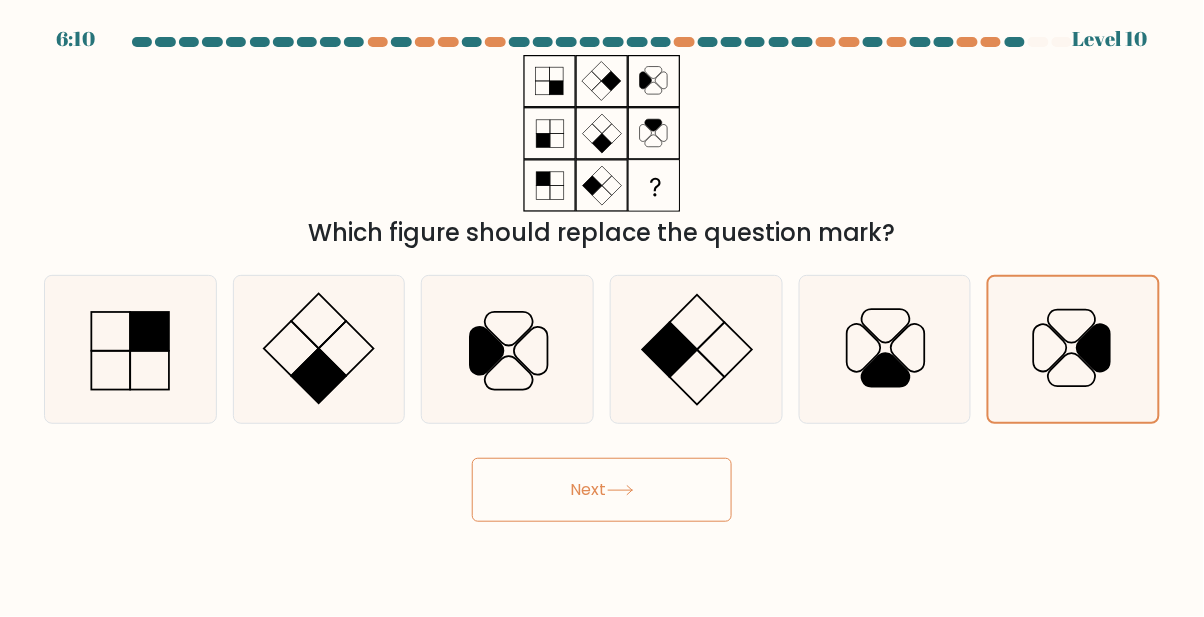 click 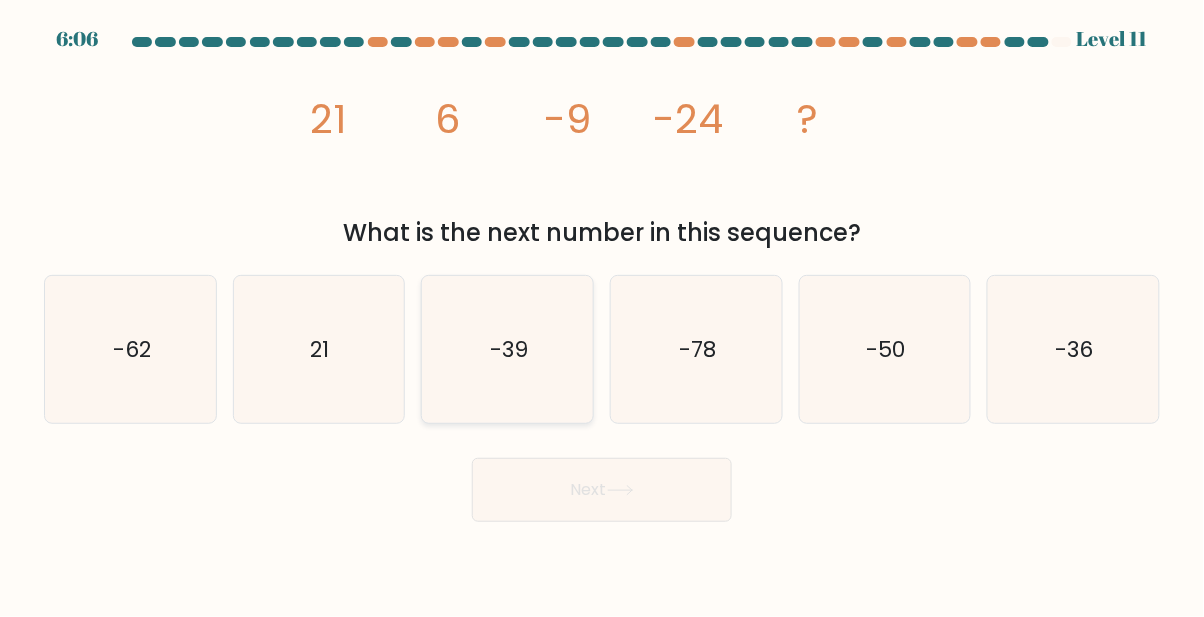 click on "-39" 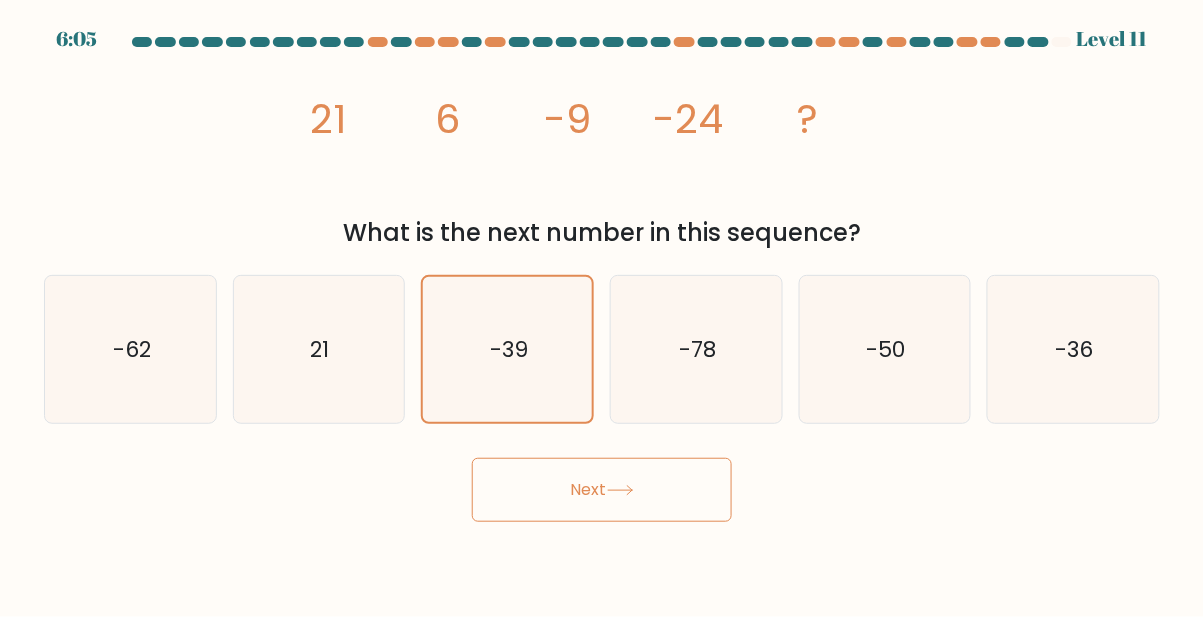 click on "Next" at bounding box center [602, 490] 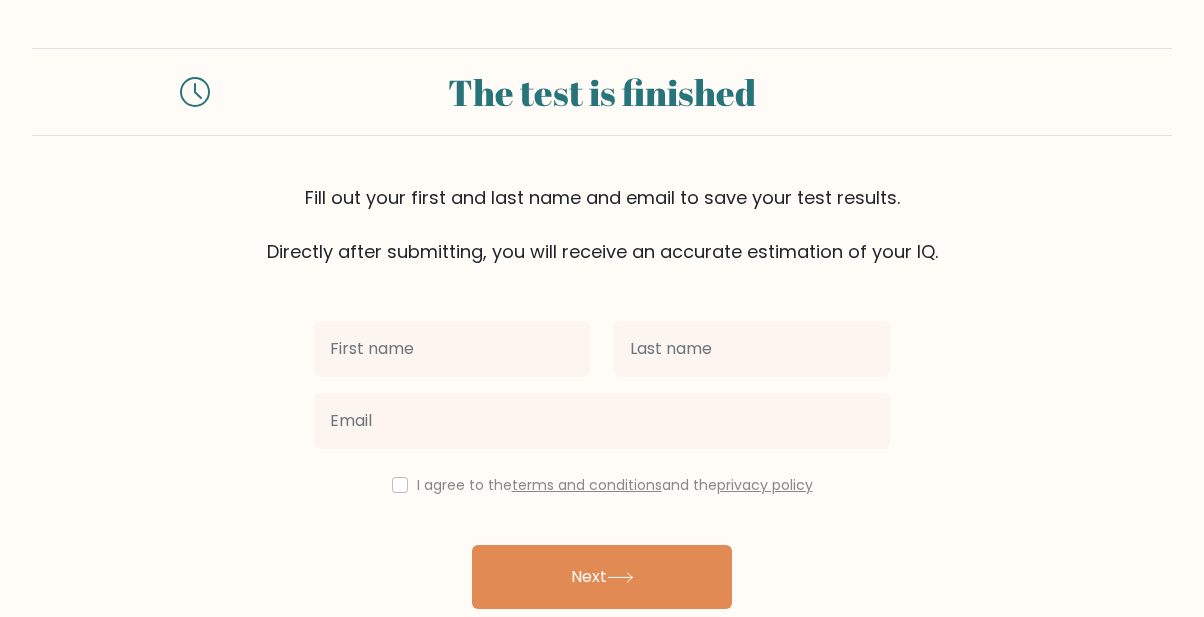 scroll, scrollTop: 0, scrollLeft: 0, axis: both 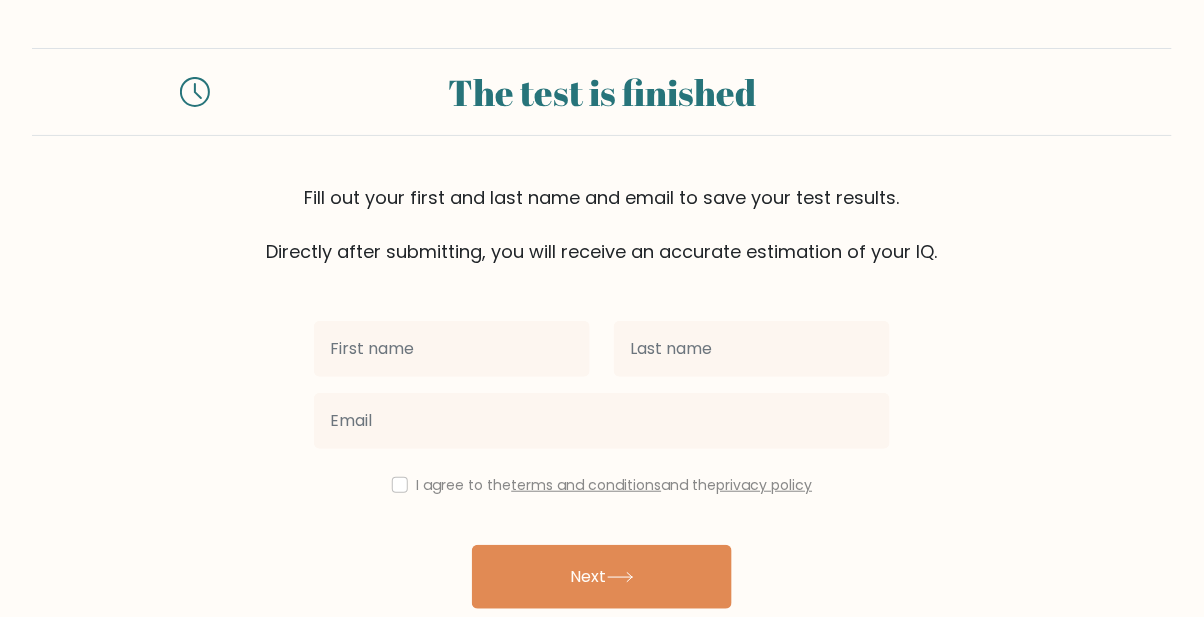 click at bounding box center (452, 349) 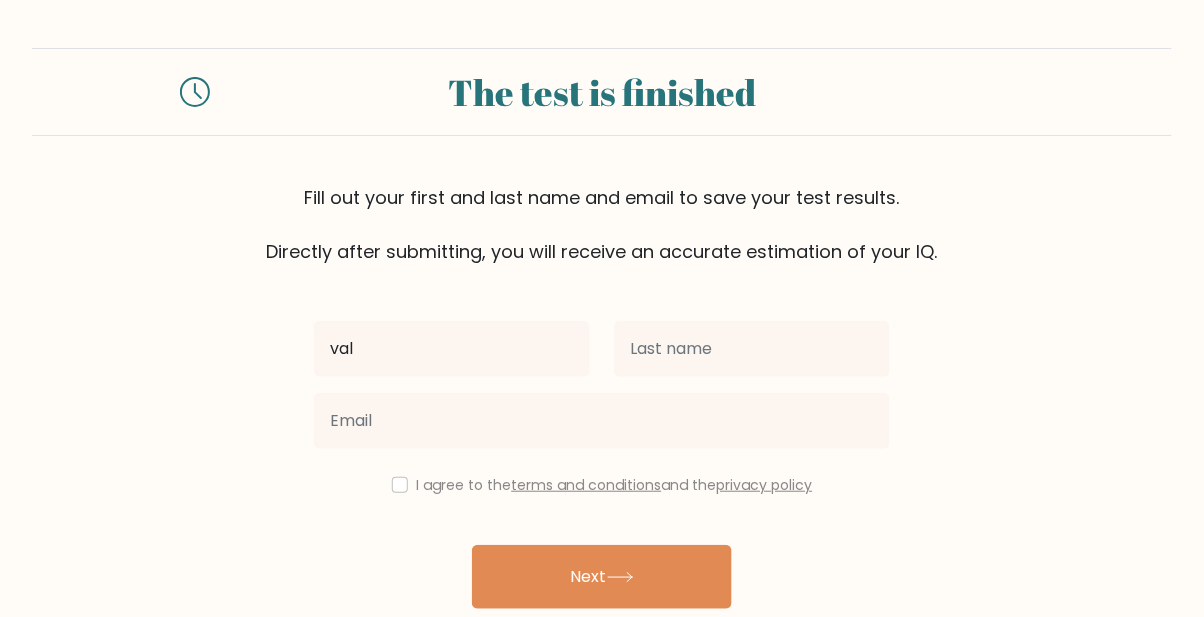 type on "val" 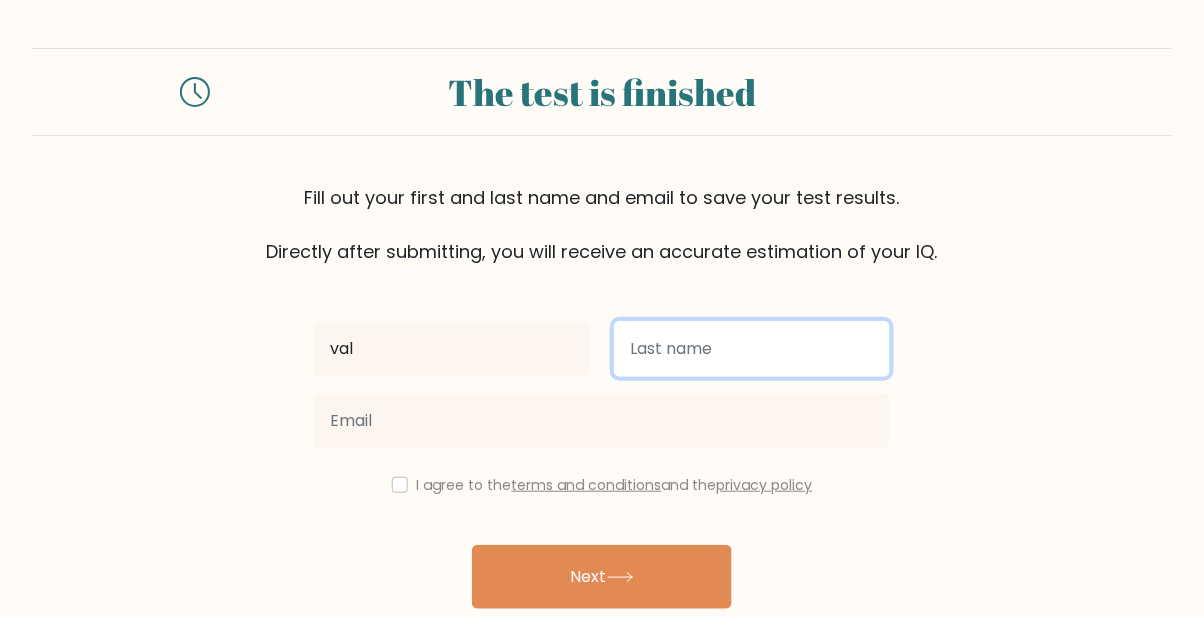 click at bounding box center [752, 349] 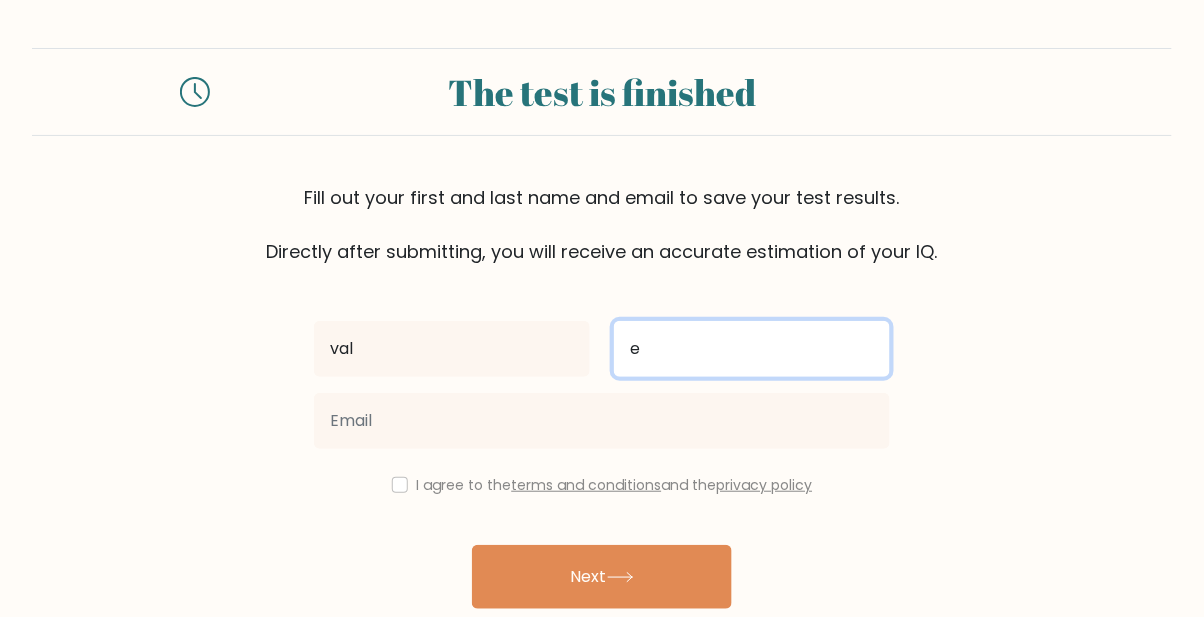 type 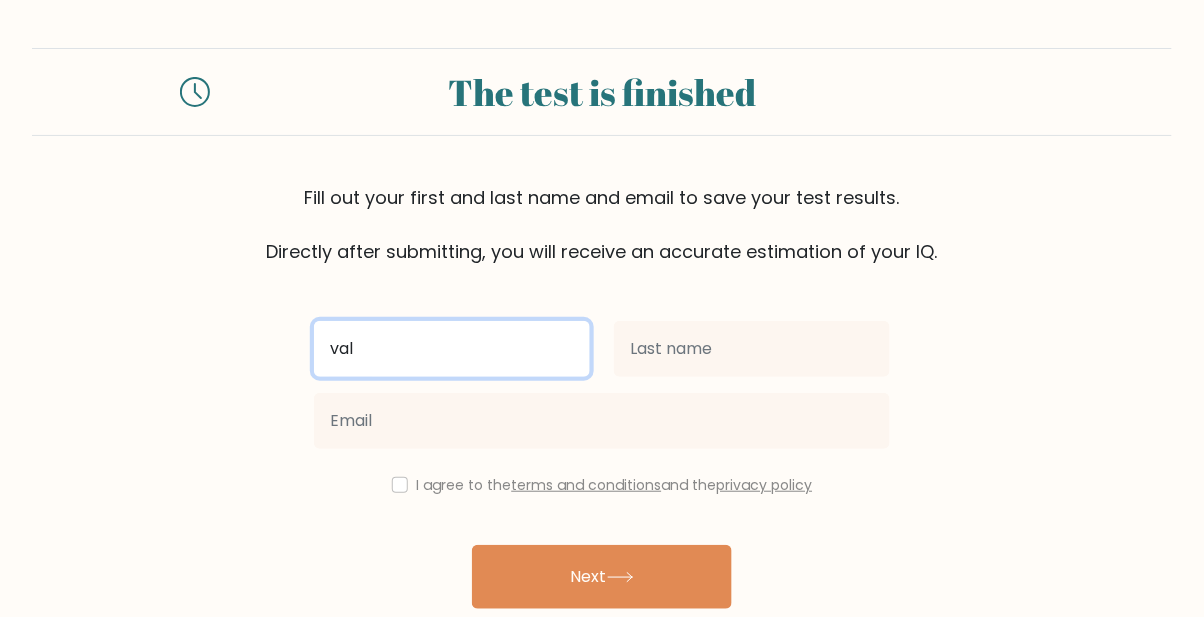 click on "val" at bounding box center [452, 349] 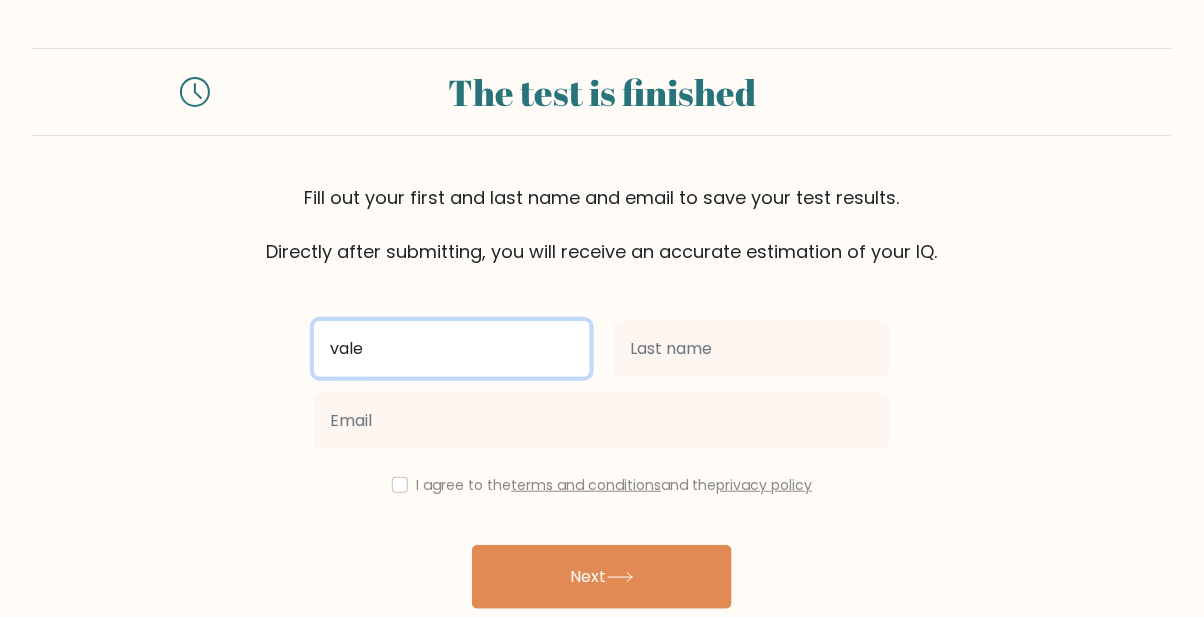 type on "vale" 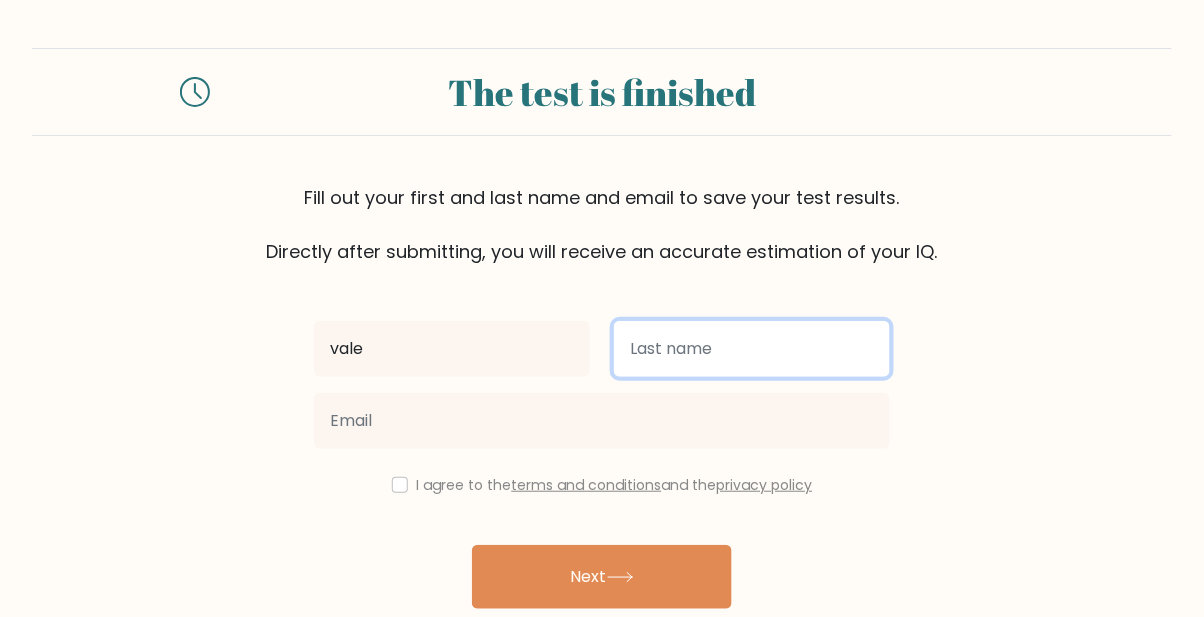click at bounding box center (752, 349) 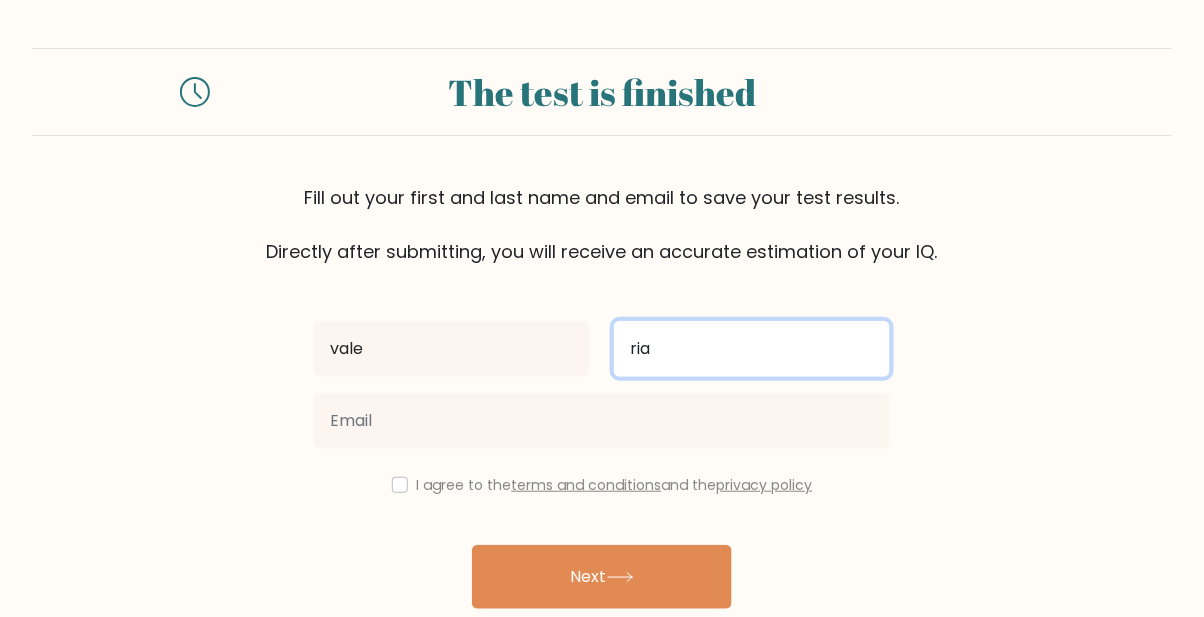 type on "ria" 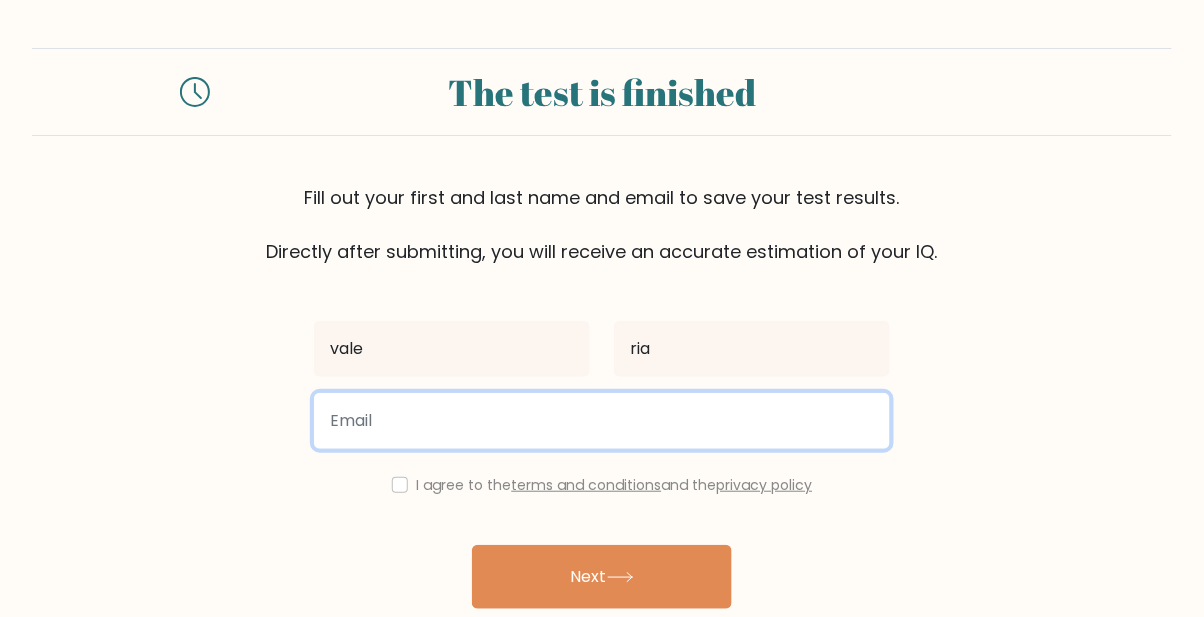 click at bounding box center (602, 421) 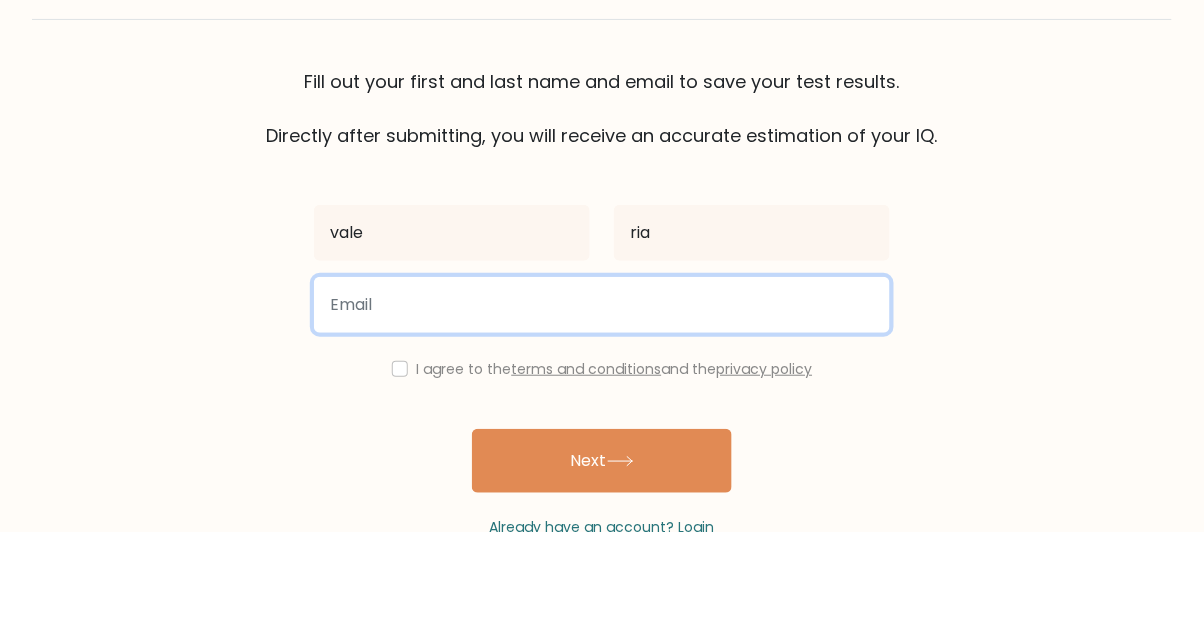scroll, scrollTop: 84, scrollLeft: 0, axis: vertical 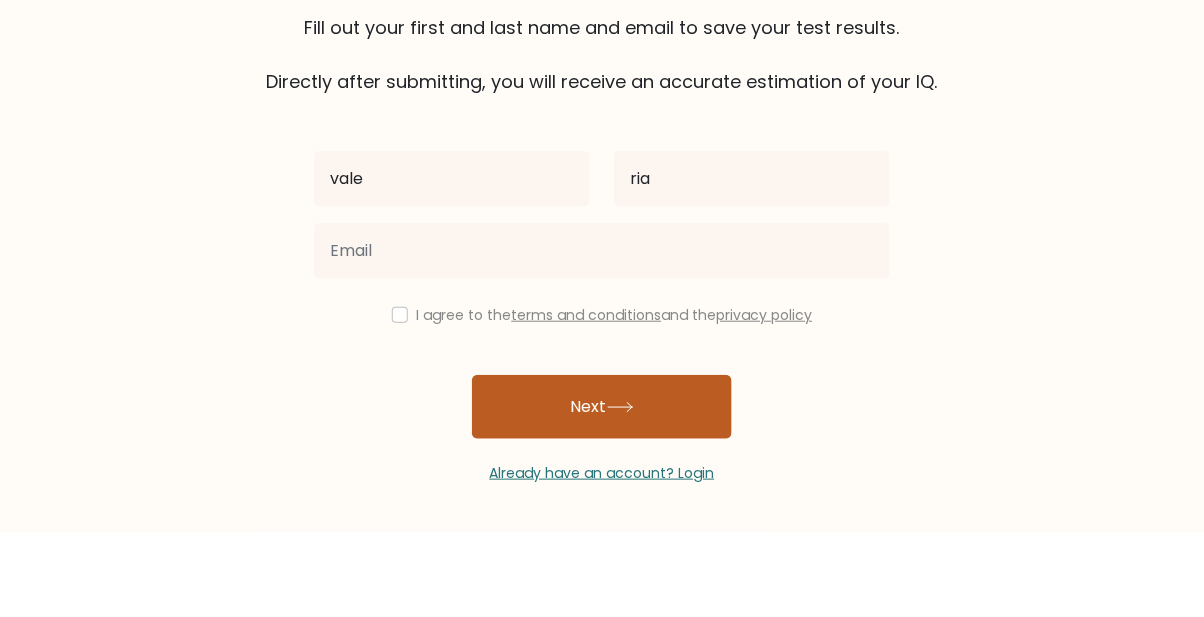 click on "Next" at bounding box center [602, 493] 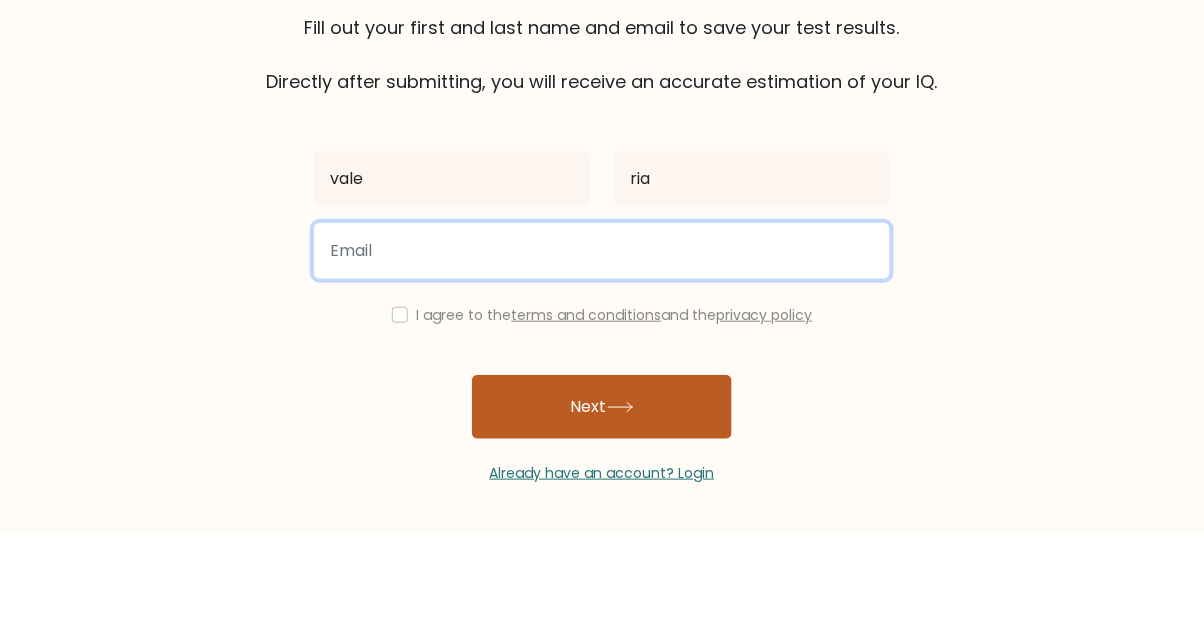 scroll, scrollTop: 84, scrollLeft: 0, axis: vertical 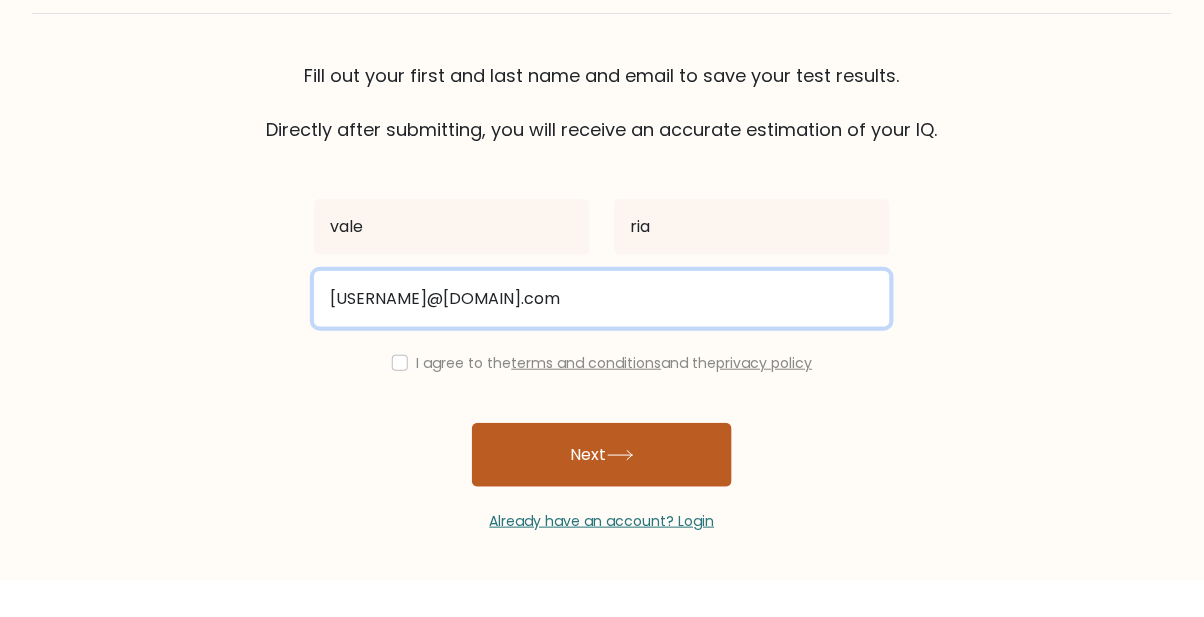 type on "shandy3124@gmail.com" 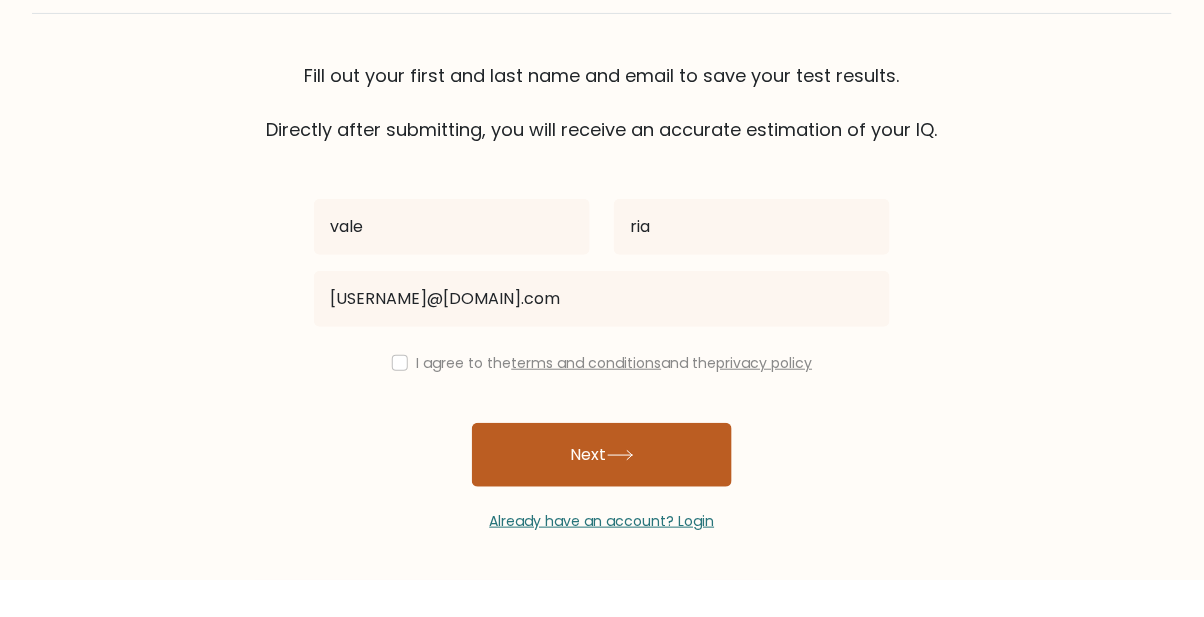 click on "Next" at bounding box center (602, 493) 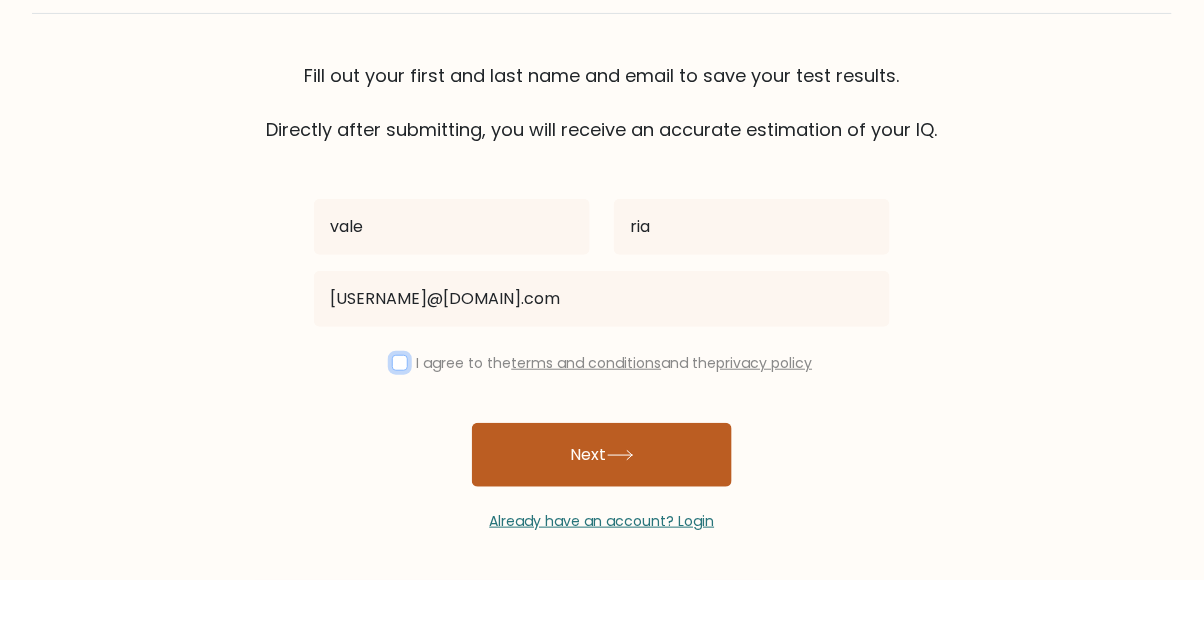 scroll, scrollTop: 84, scrollLeft: 0, axis: vertical 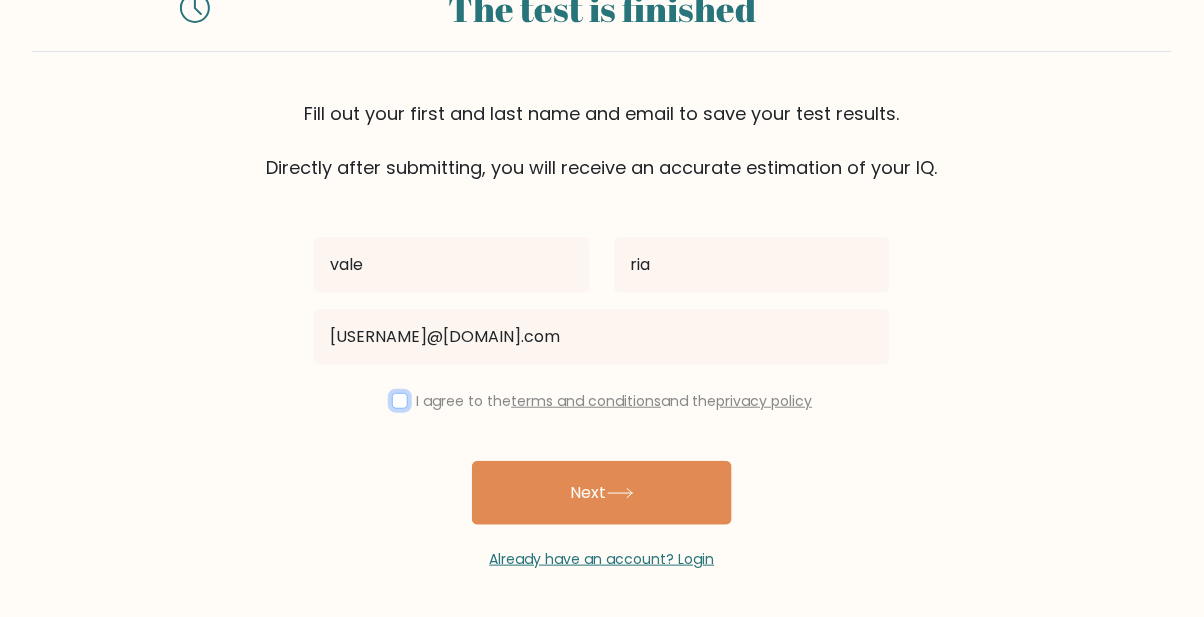 click at bounding box center (400, 401) 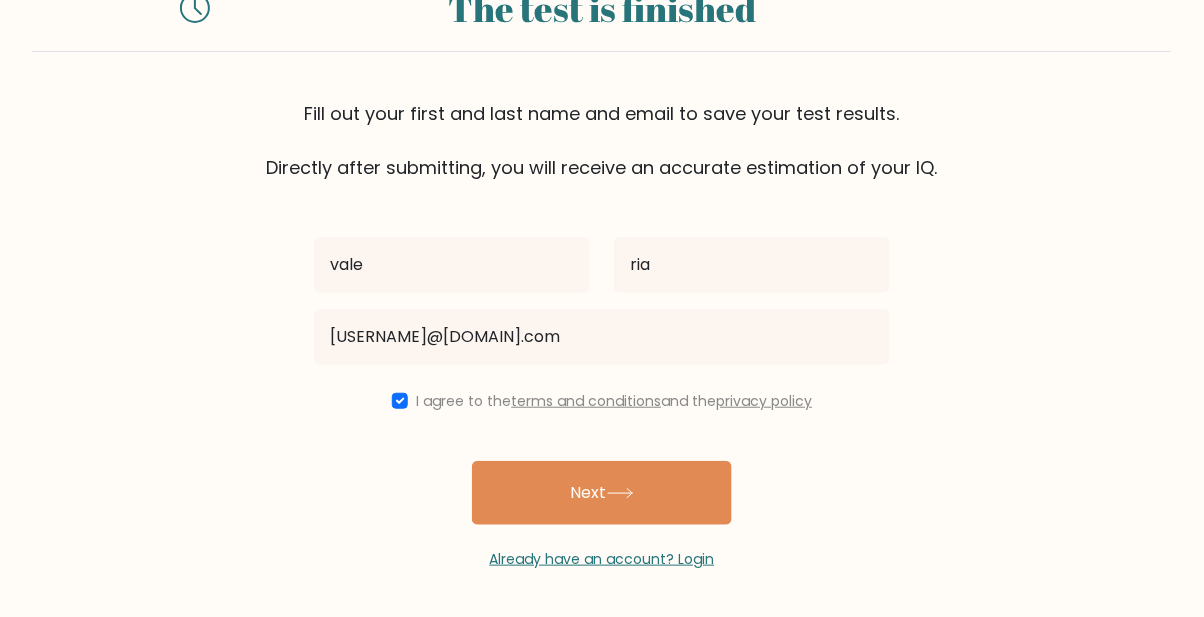 click on "terms and conditions" at bounding box center (587, 401) 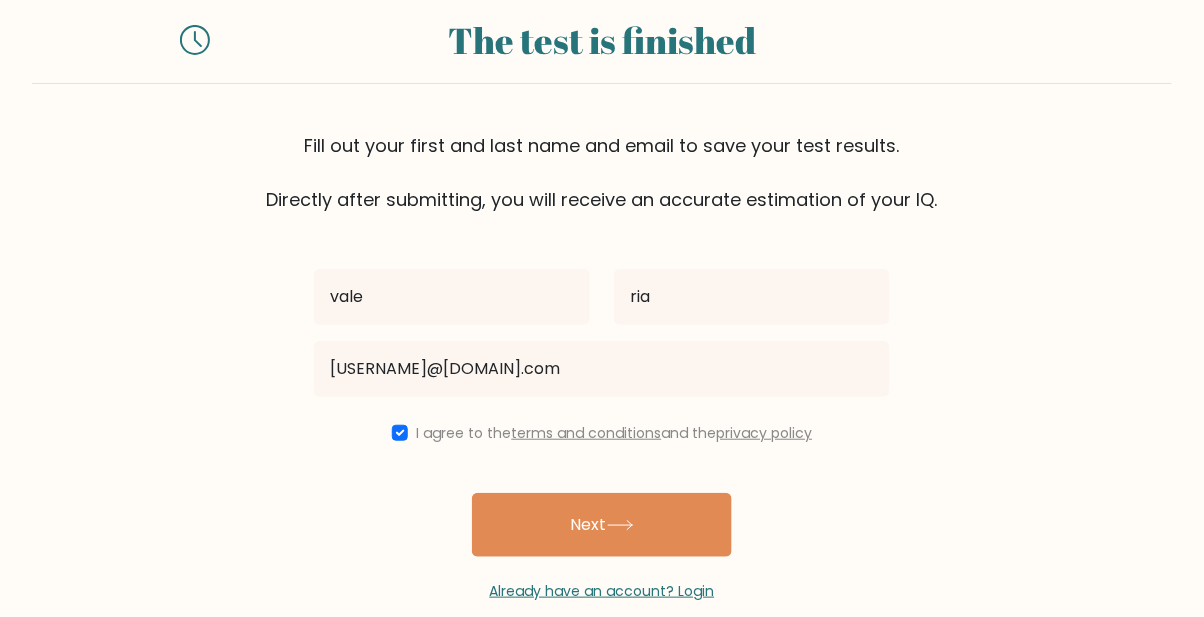scroll, scrollTop: 0, scrollLeft: 0, axis: both 